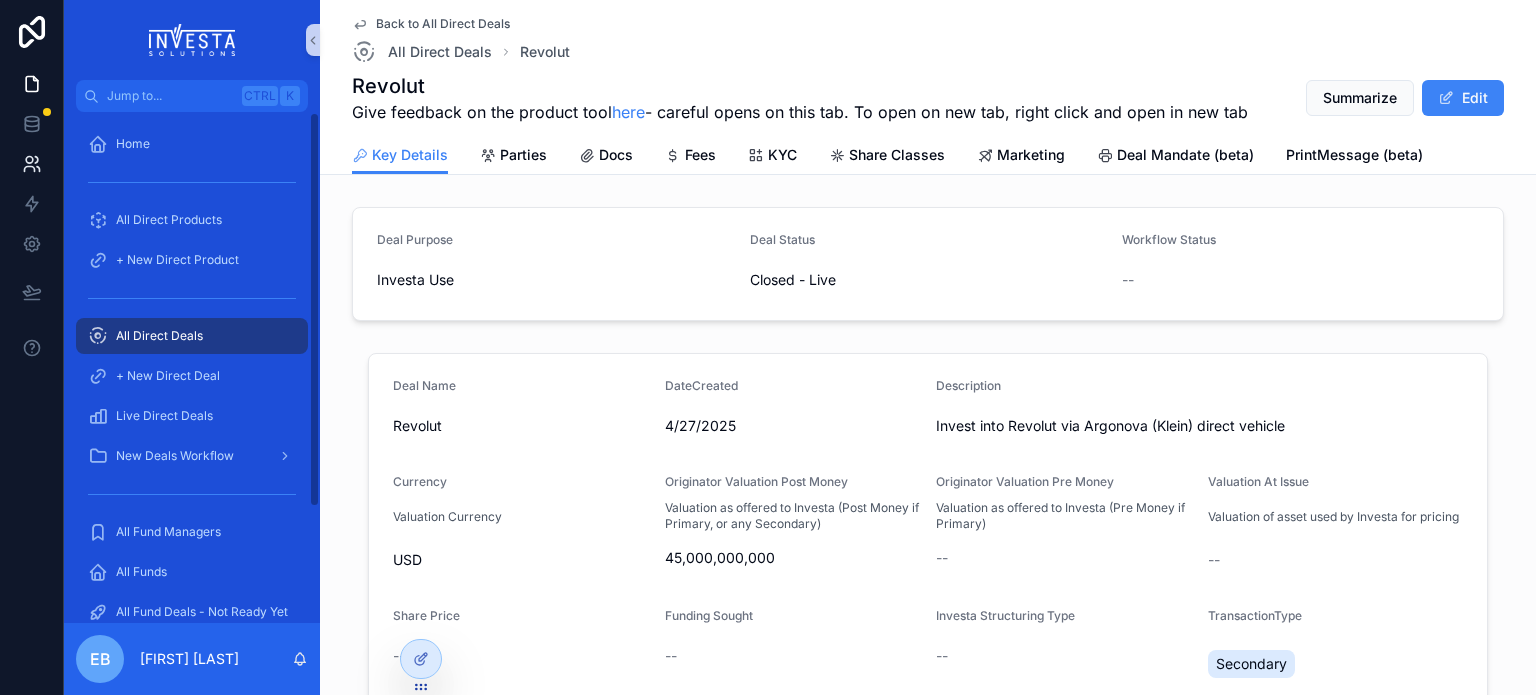 scroll, scrollTop: 0, scrollLeft: 0, axis: both 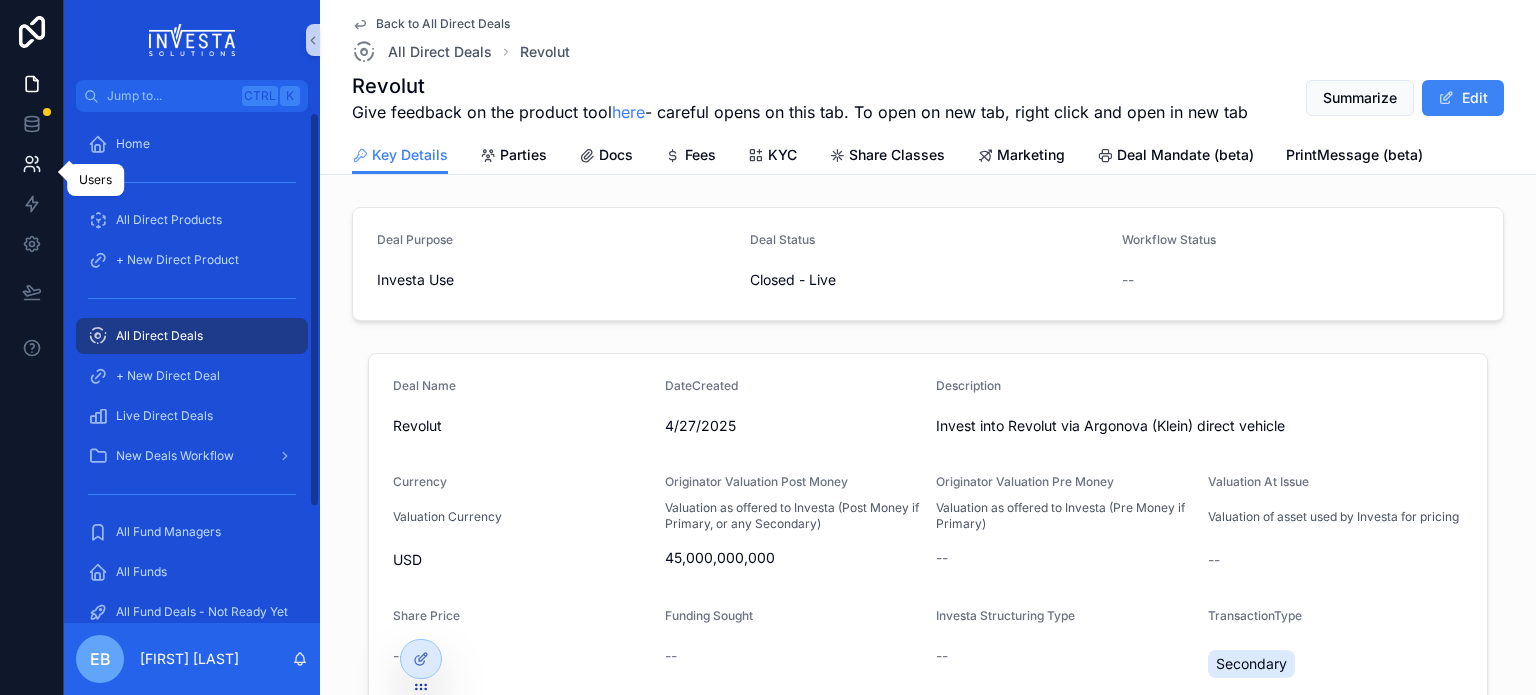 click at bounding box center (31, 164) 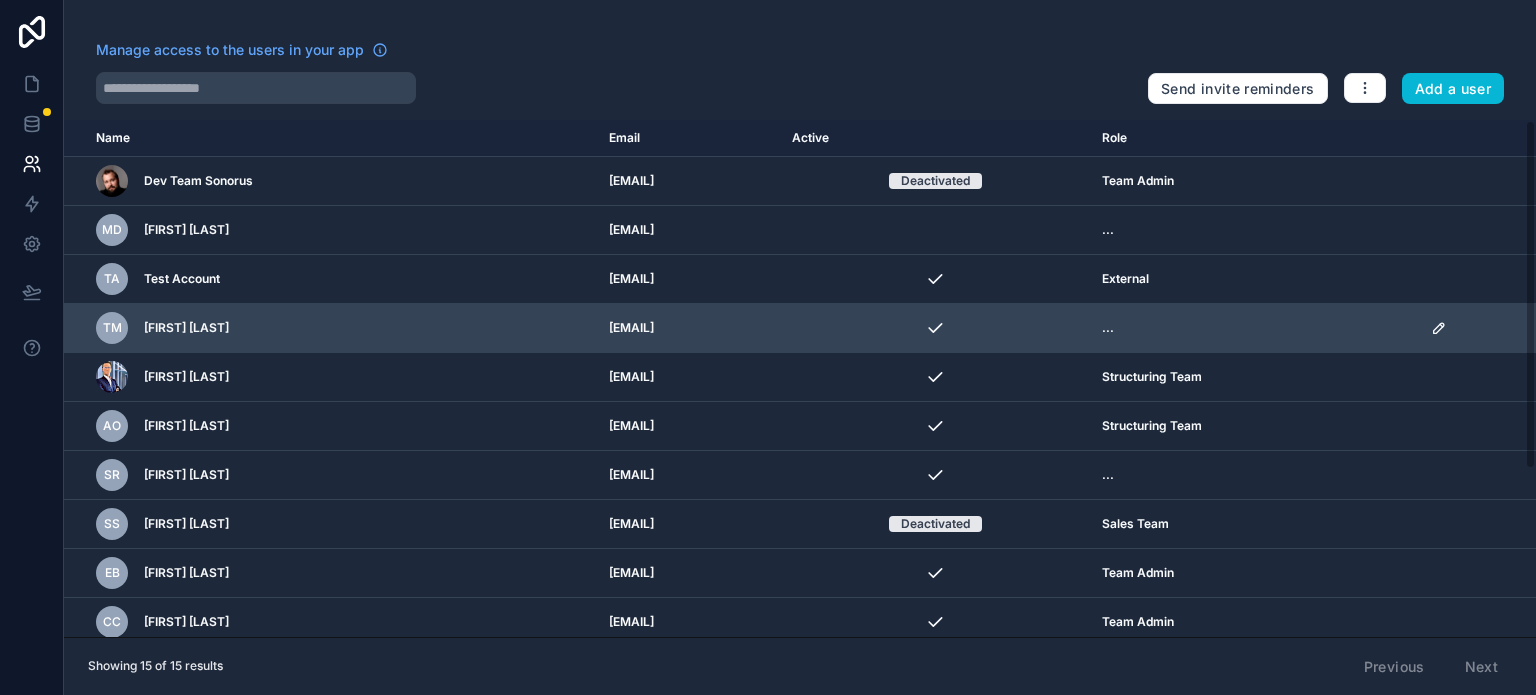 click 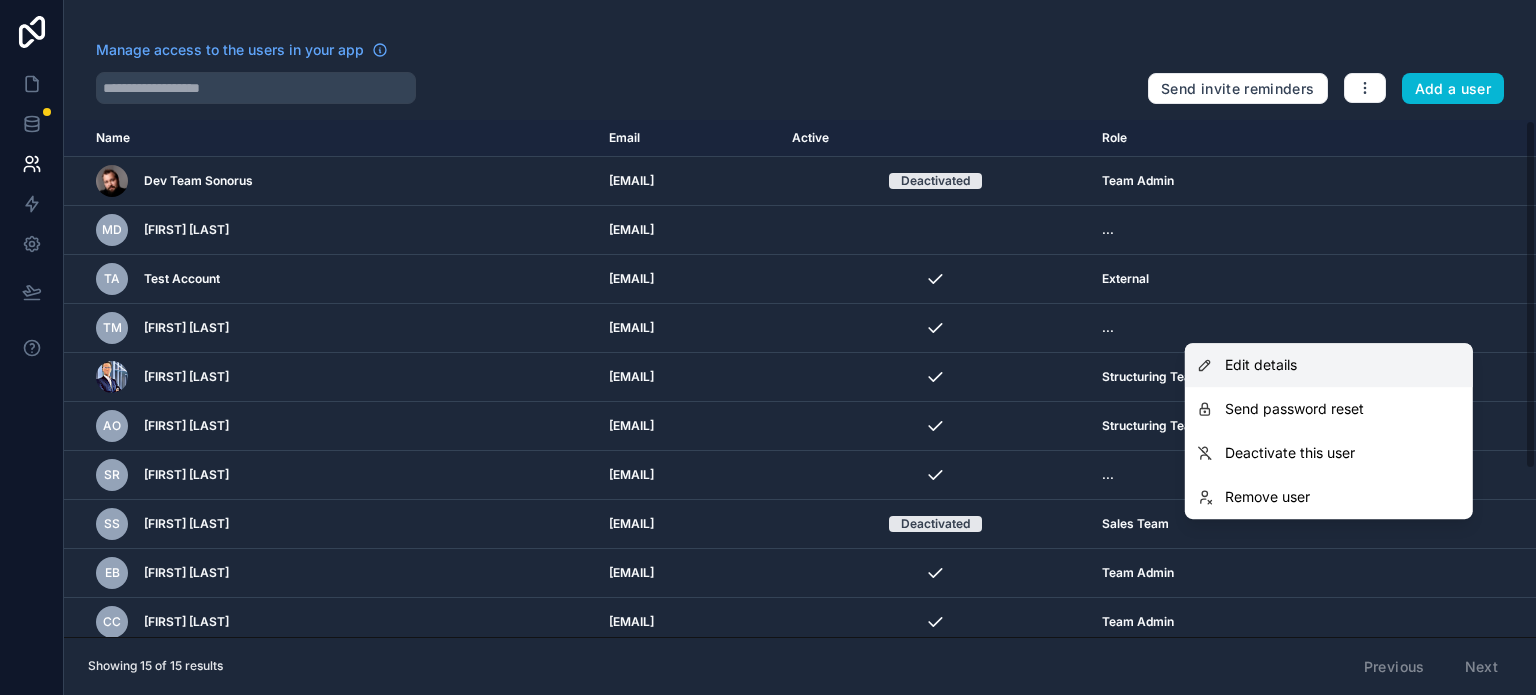 click on "Edit details" at bounding box center [1261, 365] 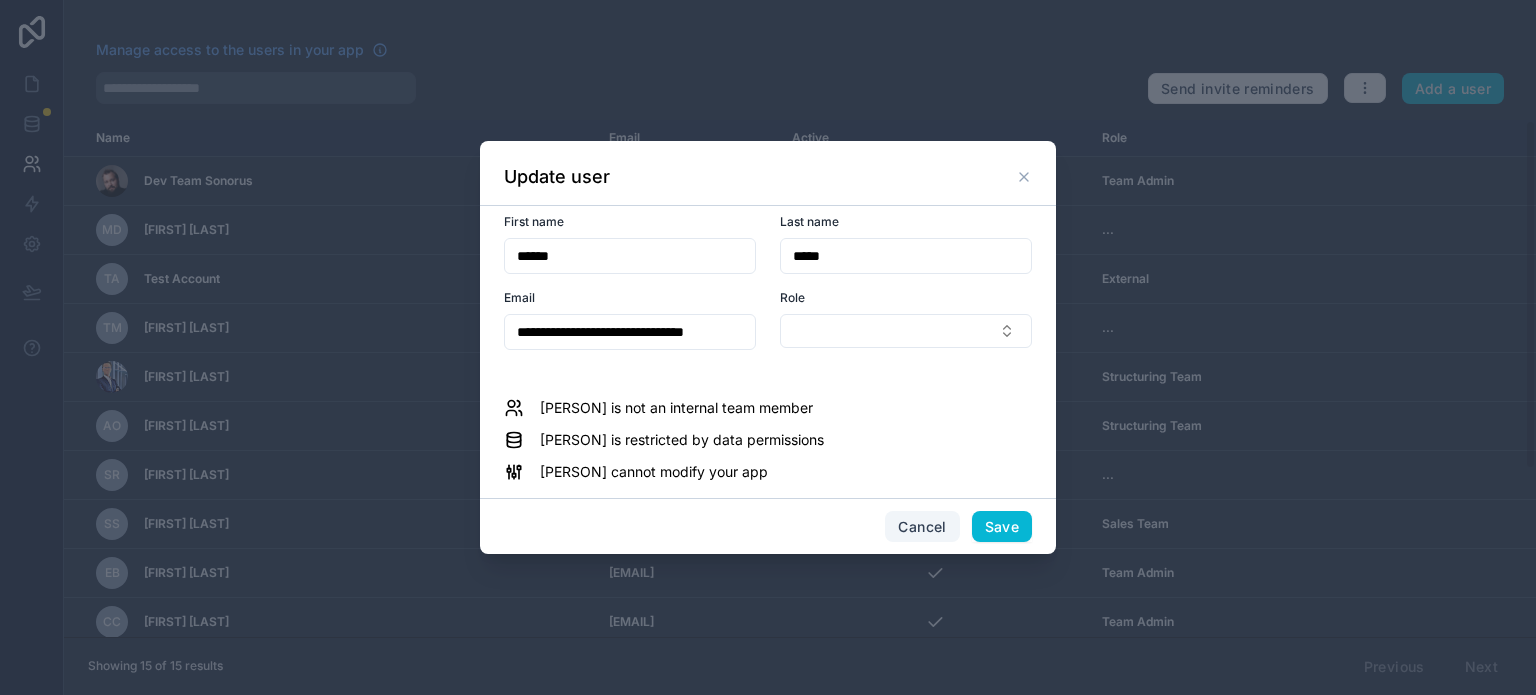 drag, startPoint x: 912, startPoint y: 523, endPoint x: 915, endPoint y: 456, distance: 67.06713 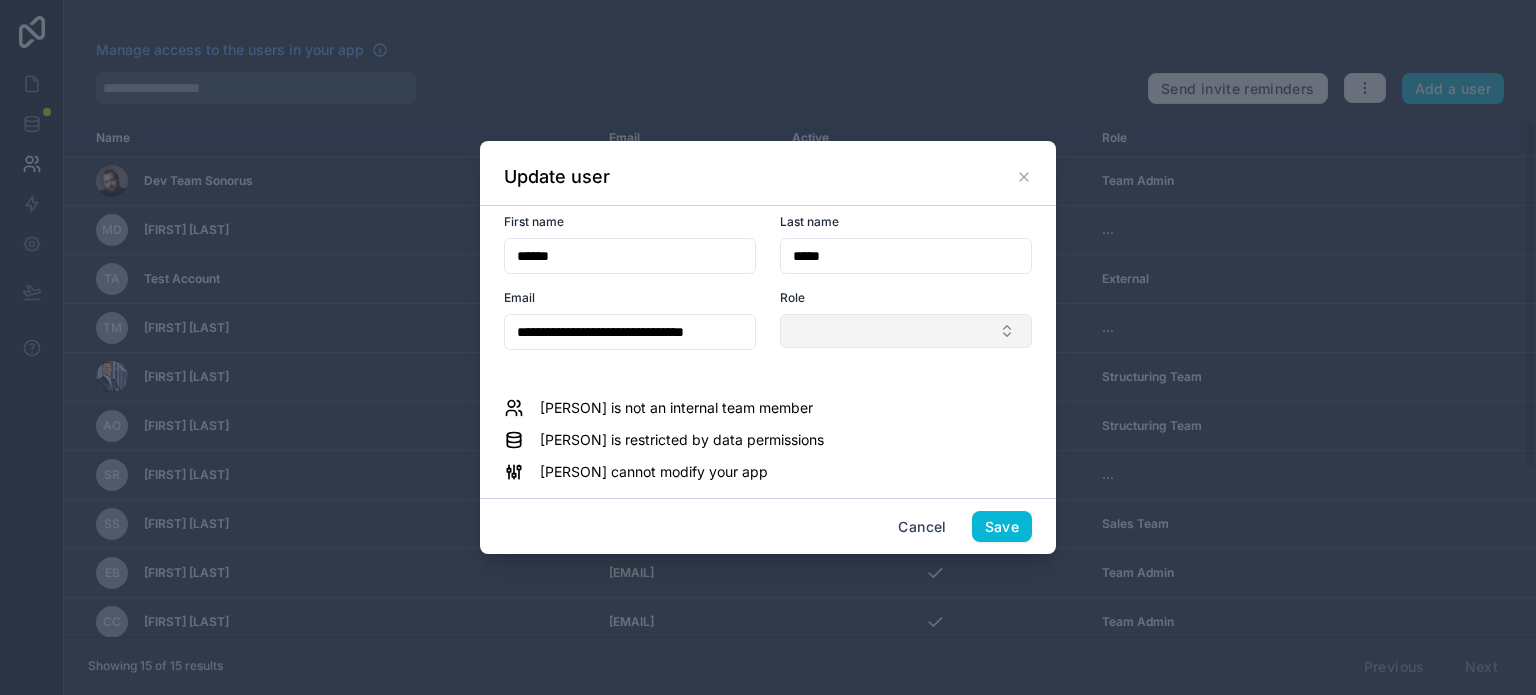 click at bounding box center [906, 331] 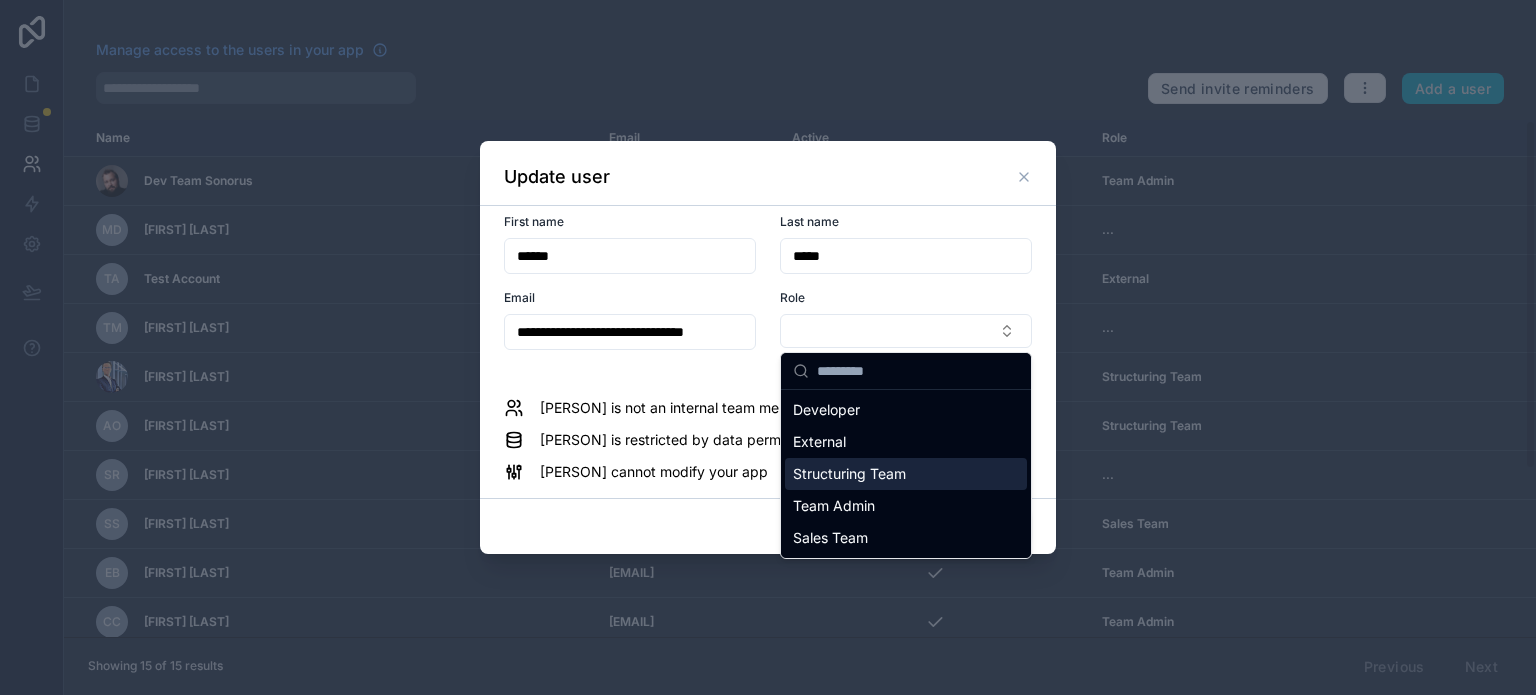 click on "Structuring Team" at bounding box center [849, 474] 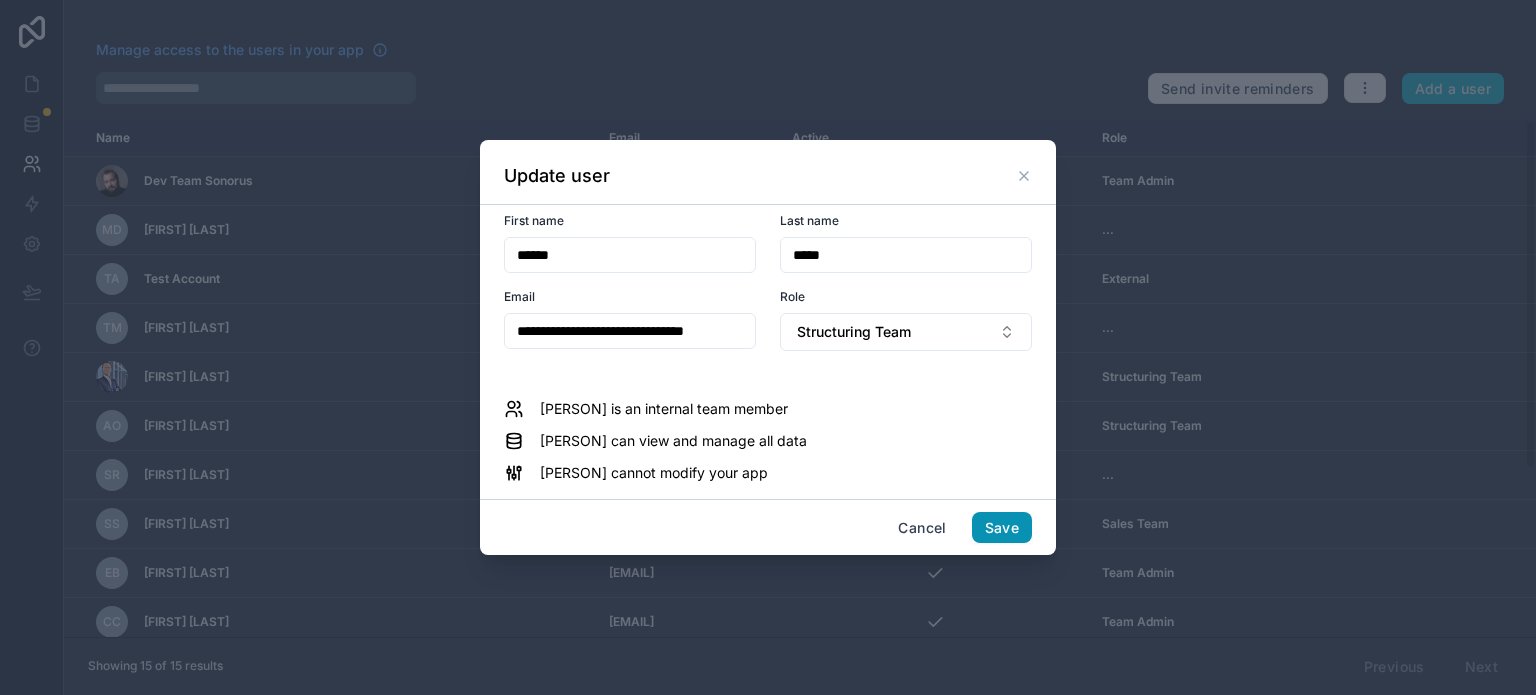 click on "Save" at bounding box center [1002, 528] 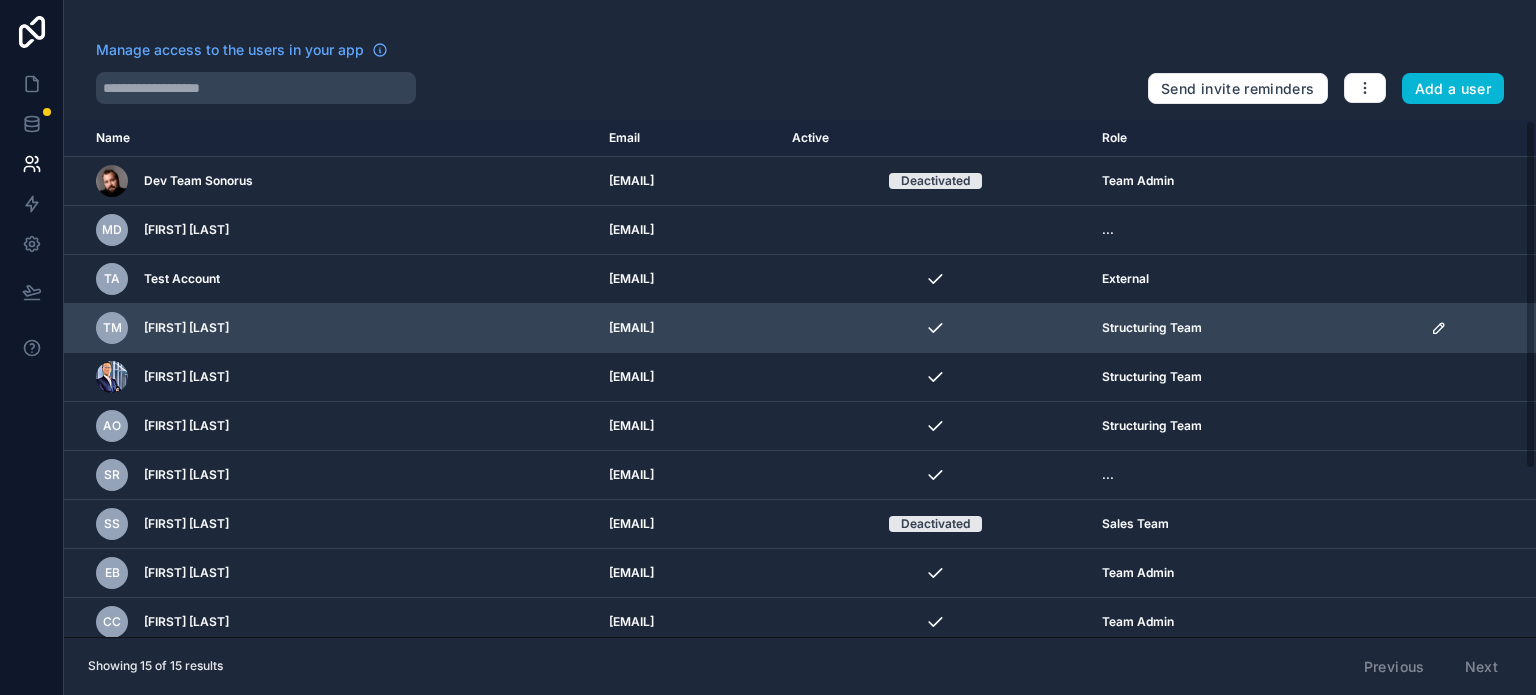 click 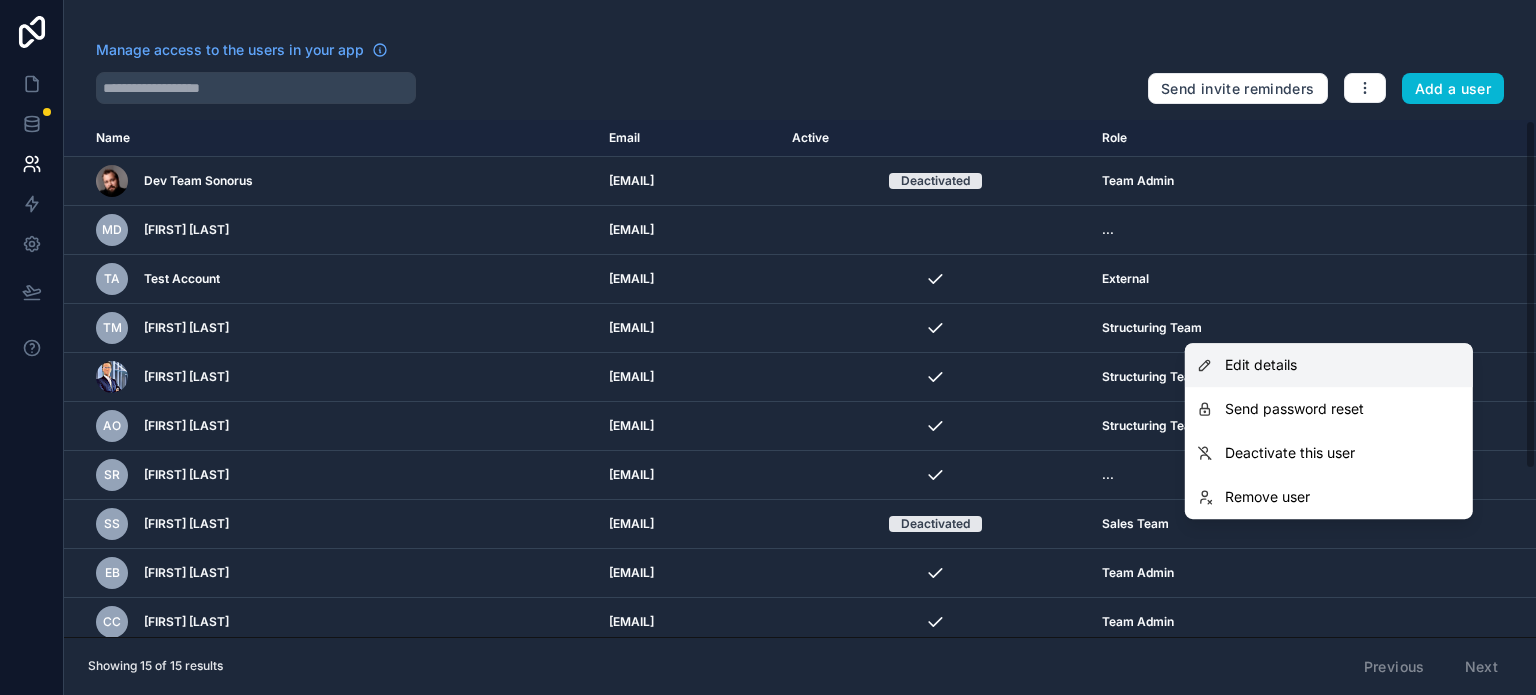 click on "Edit details" at bounding box center (1261, 365) 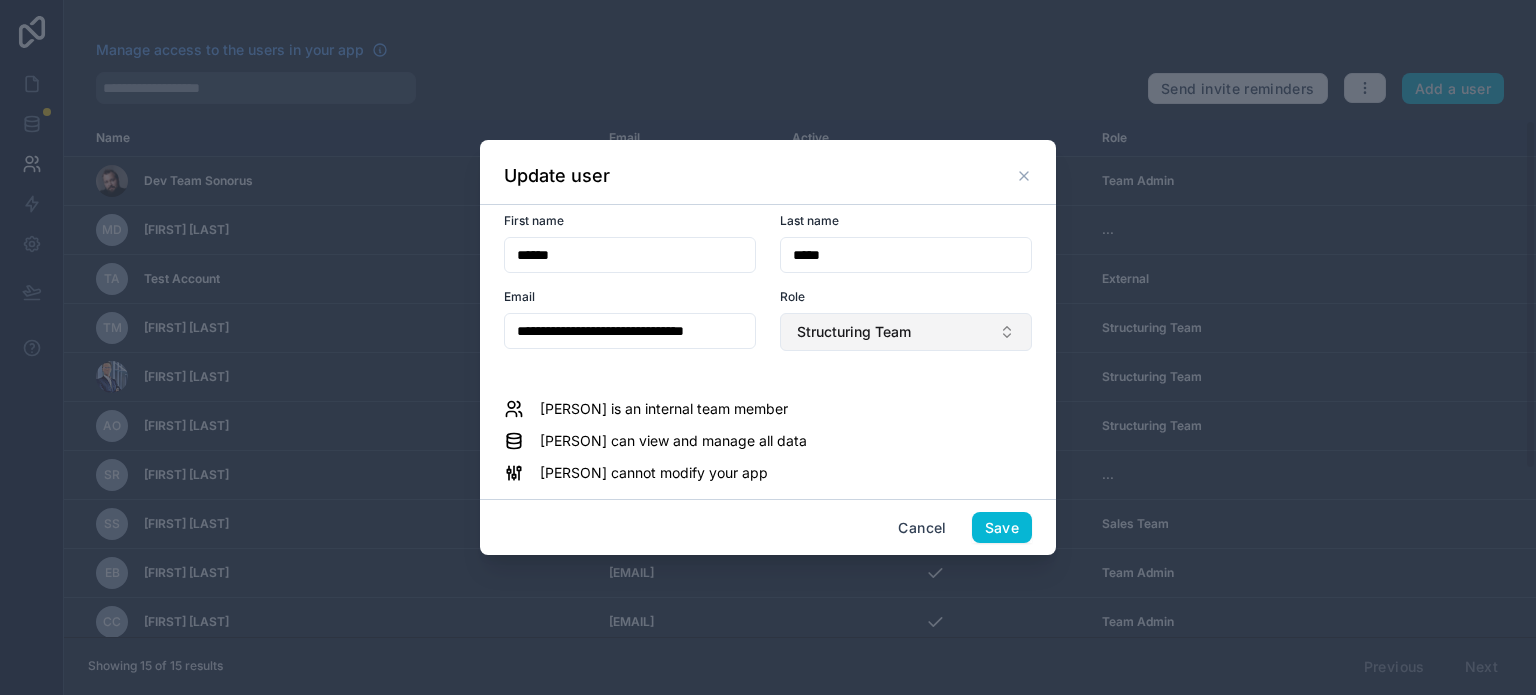 click on "Structuring Team" at bounding box center [906, 332] 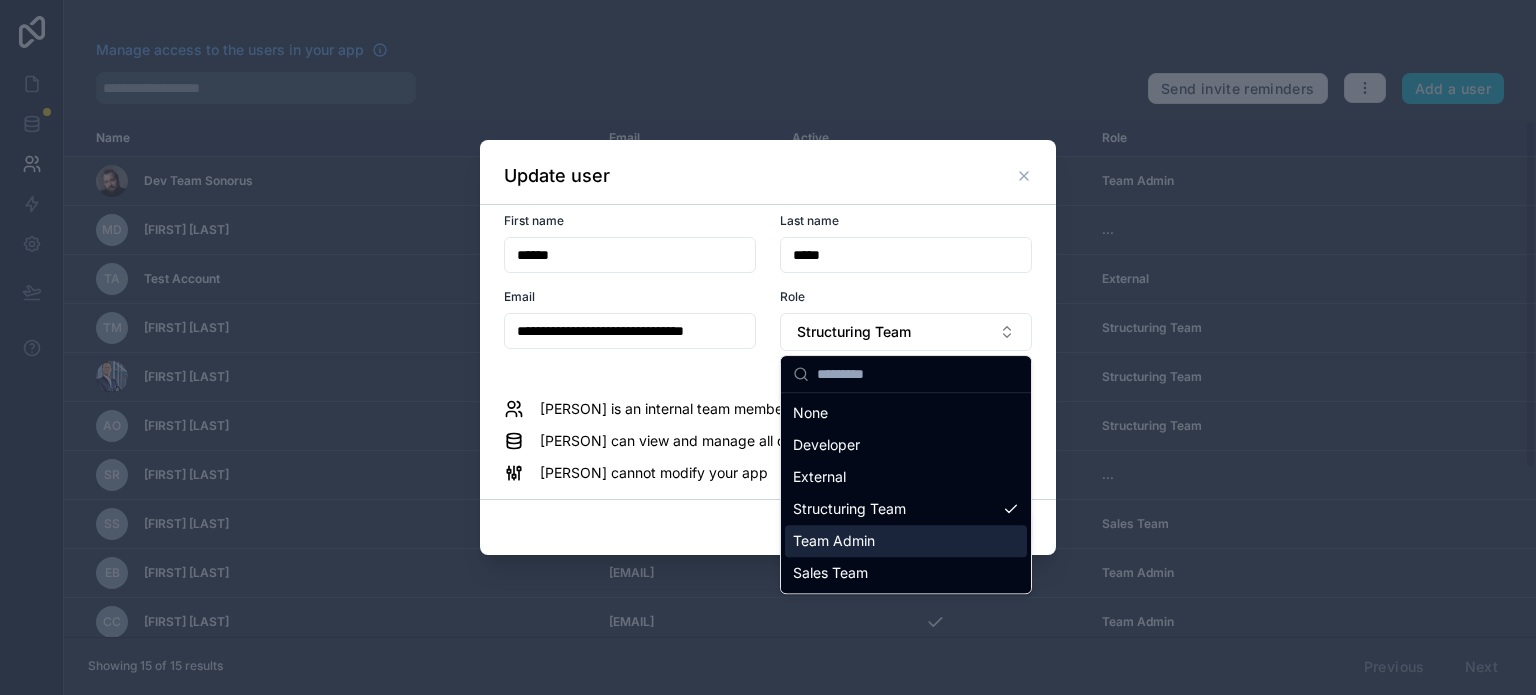 click on "Team Admin" at bounding box center [834, 541] 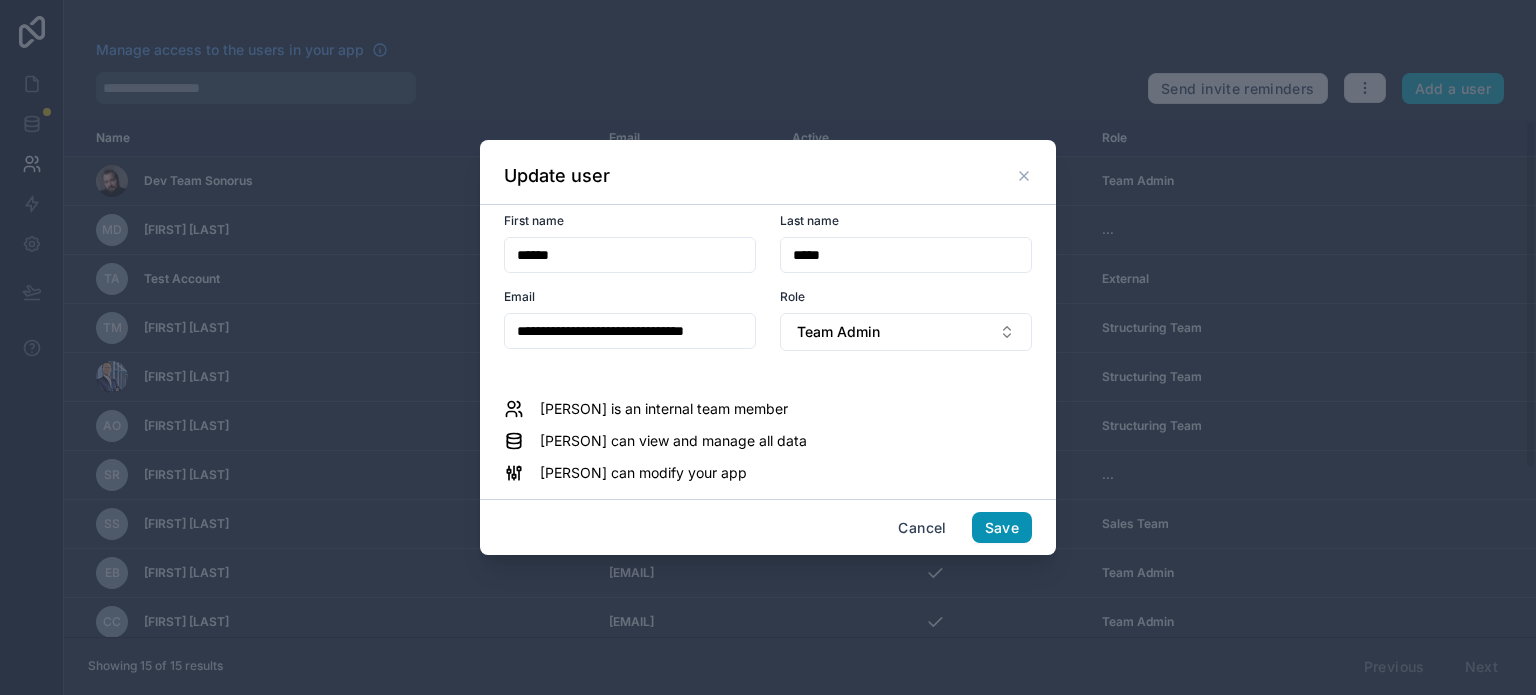 click on "Save" at bounding box center (1002, 528) 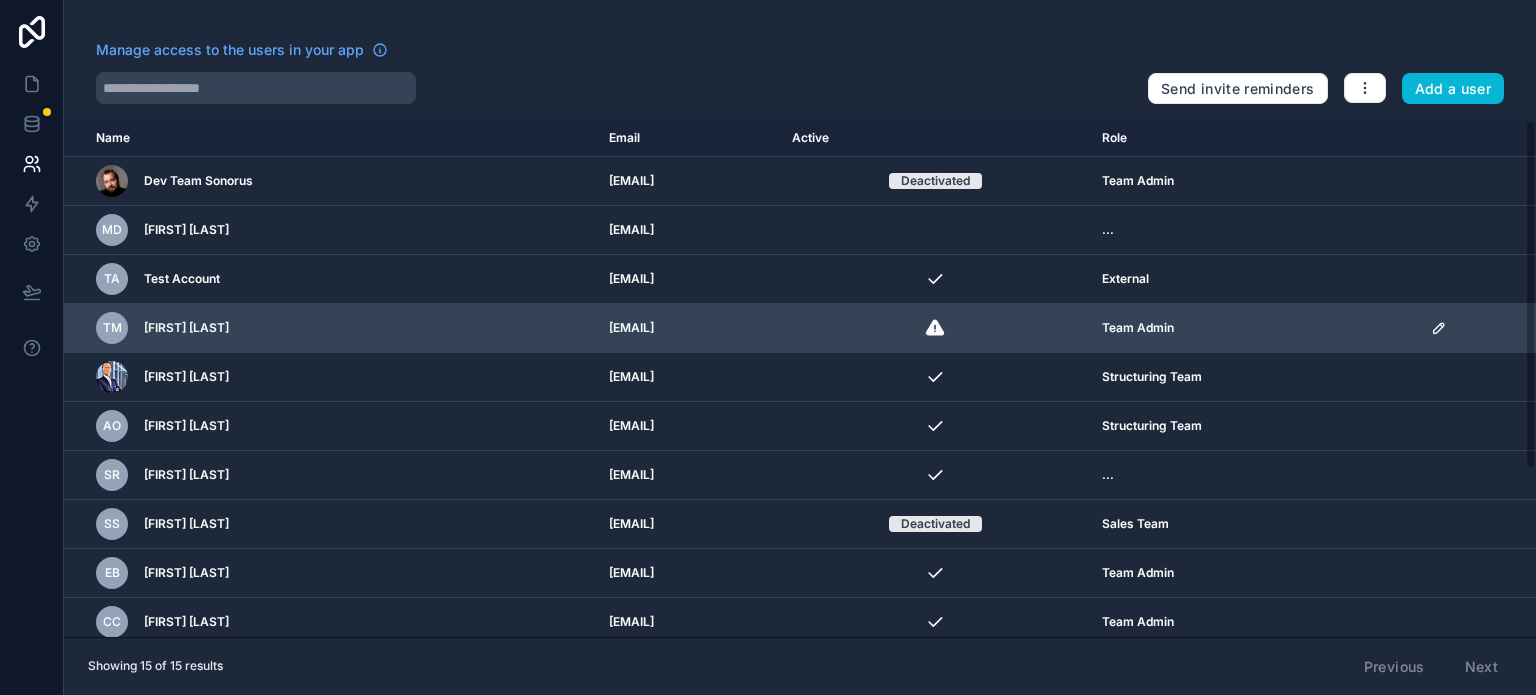 click 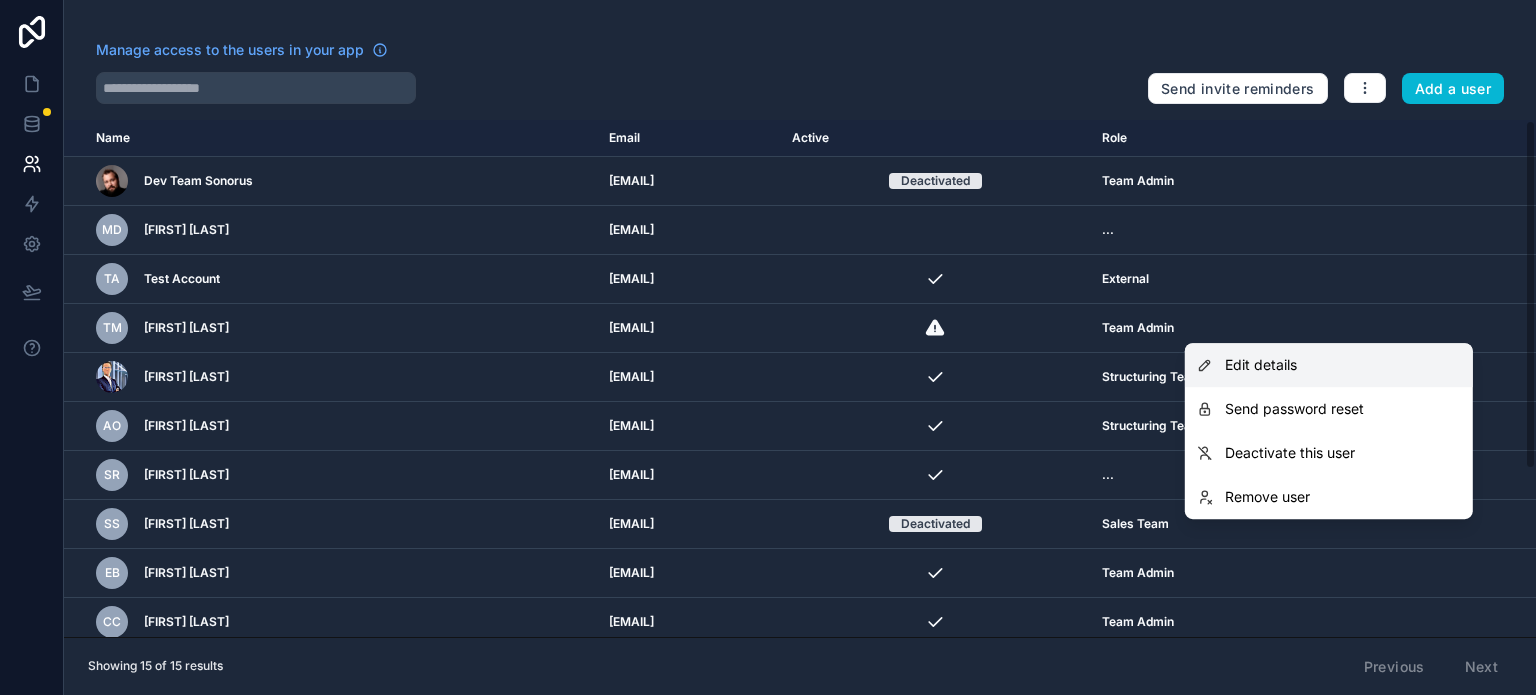 click on "Edit details" at bounding box center (1261, 365) 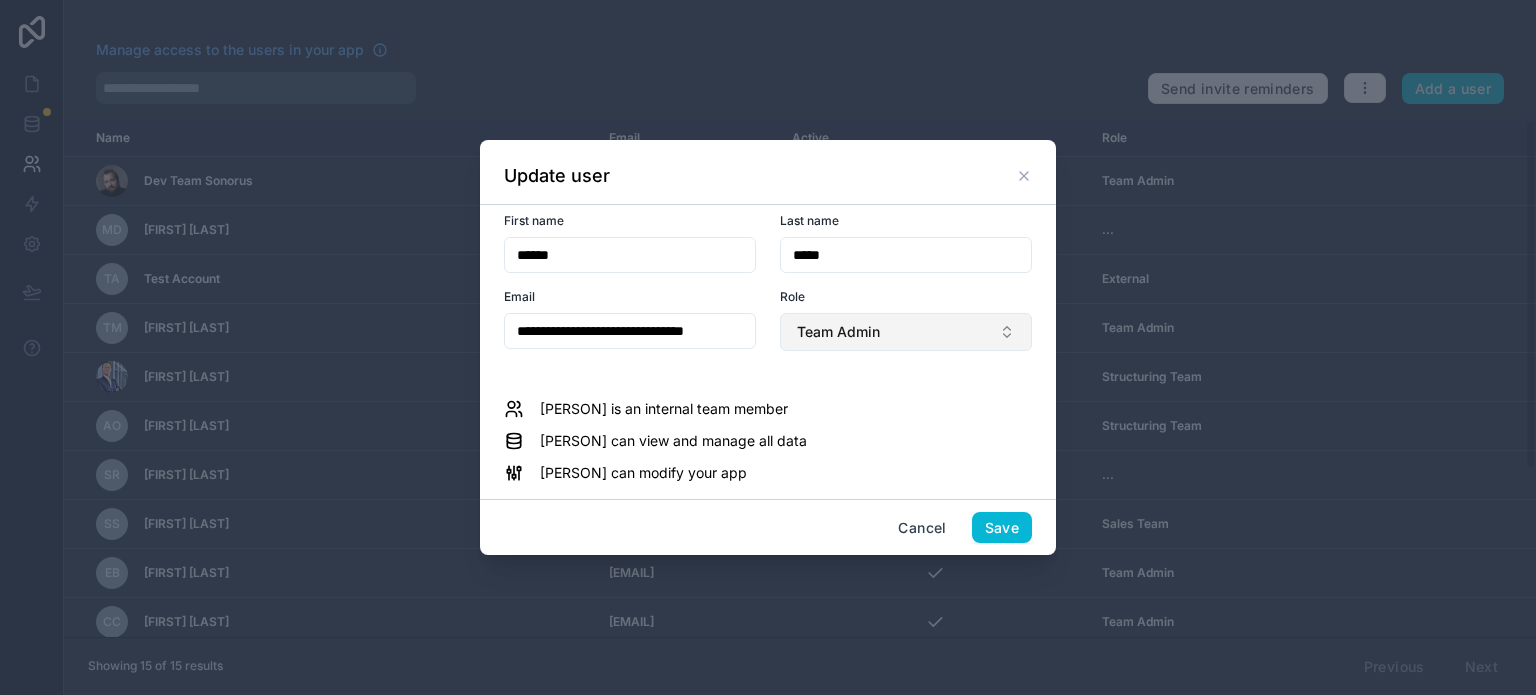 click on "Team Admin" at bounding box center (838, 332) 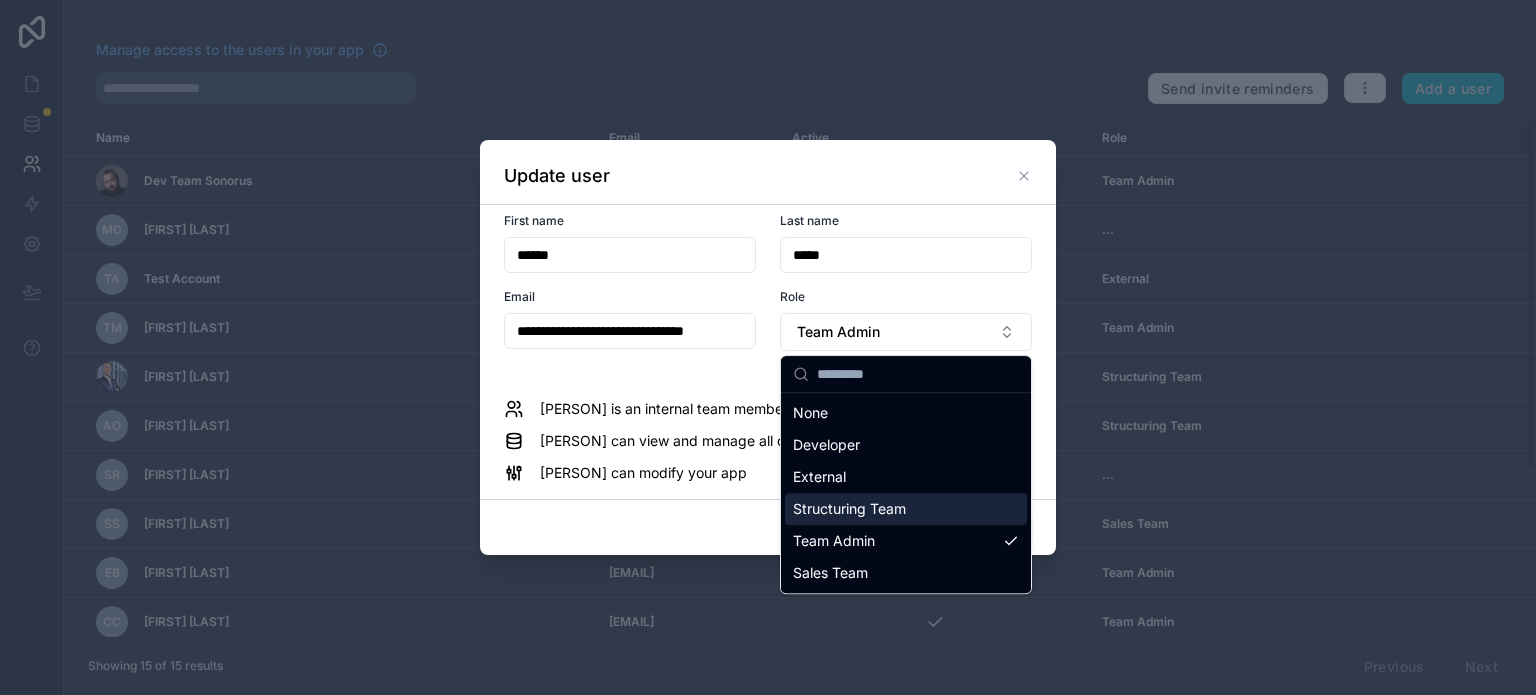 click on "Structuring Team" at bounding box center (849, 509) 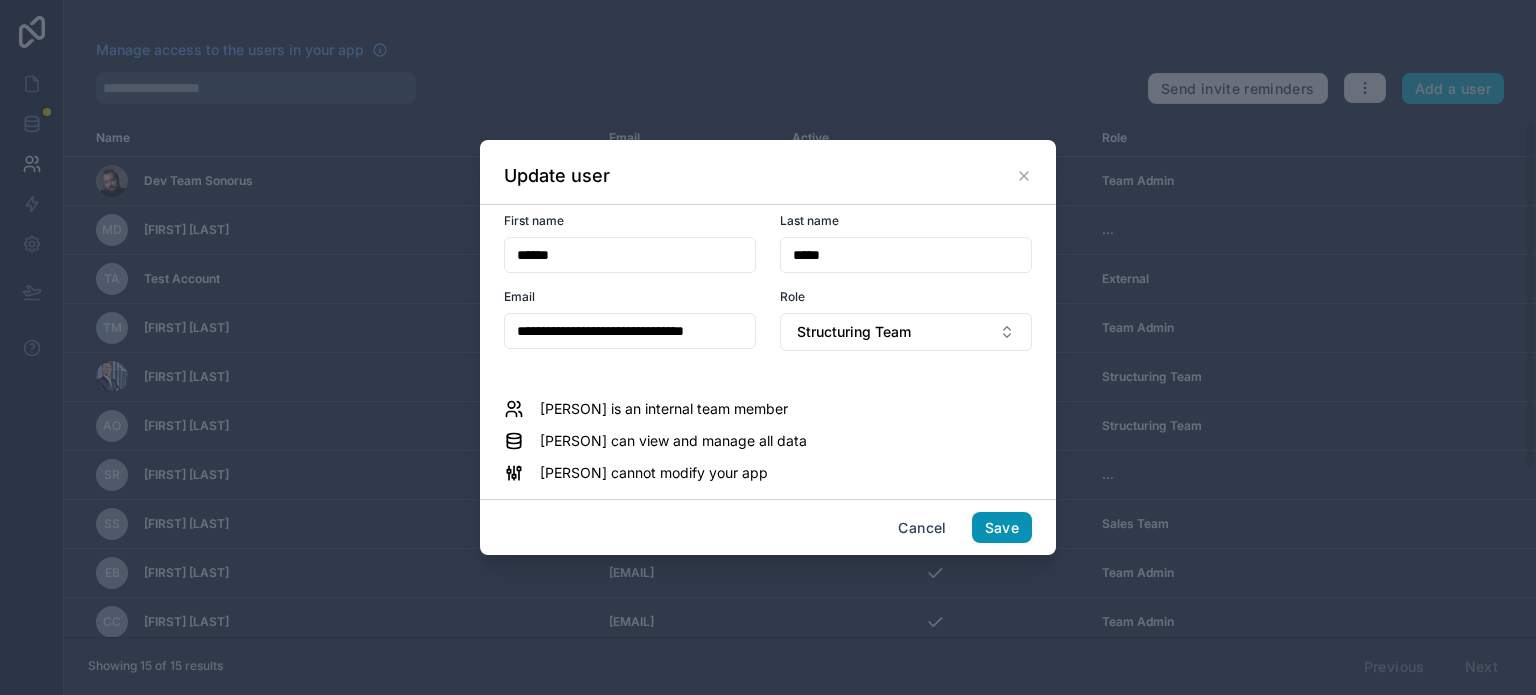 click on "Save" at bounding box center [1002, 528] 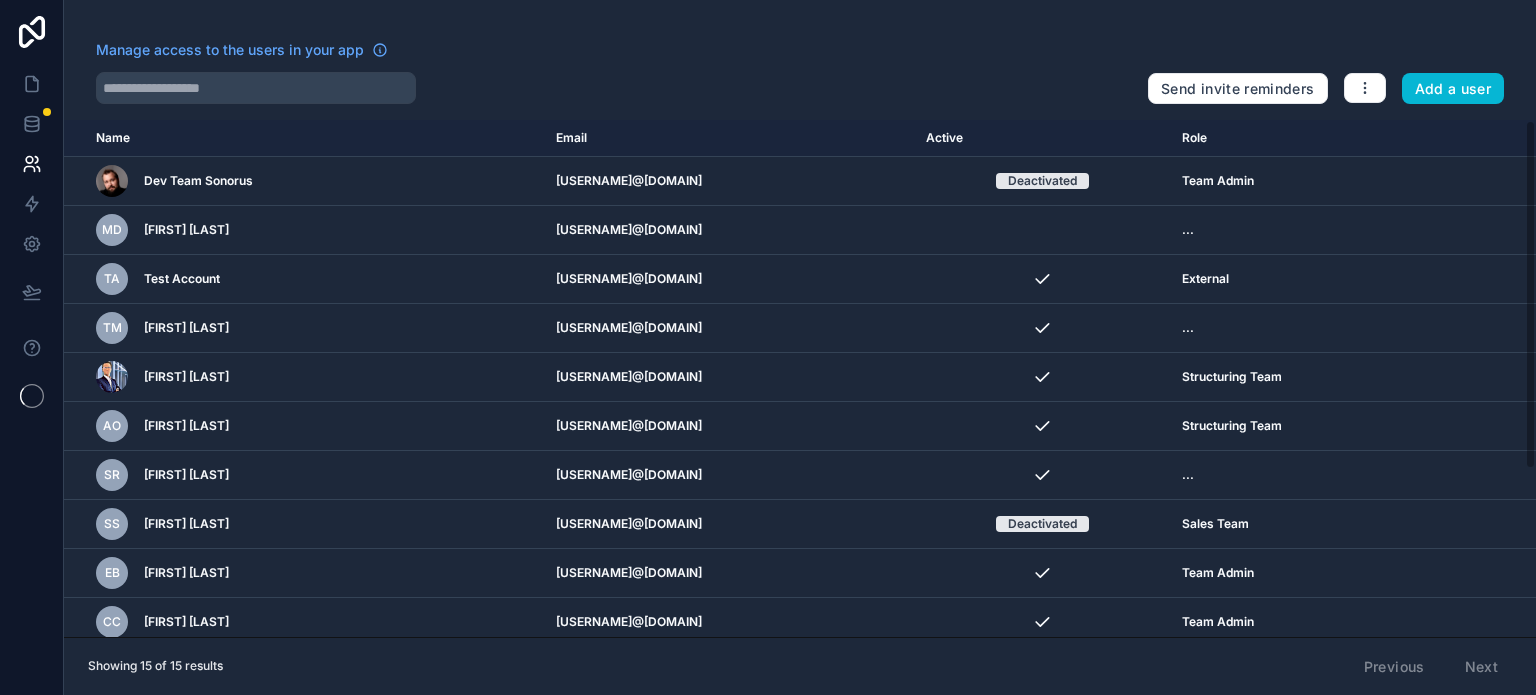 scroll, scrollTop: 0, scrollLeft: 0, axis: both 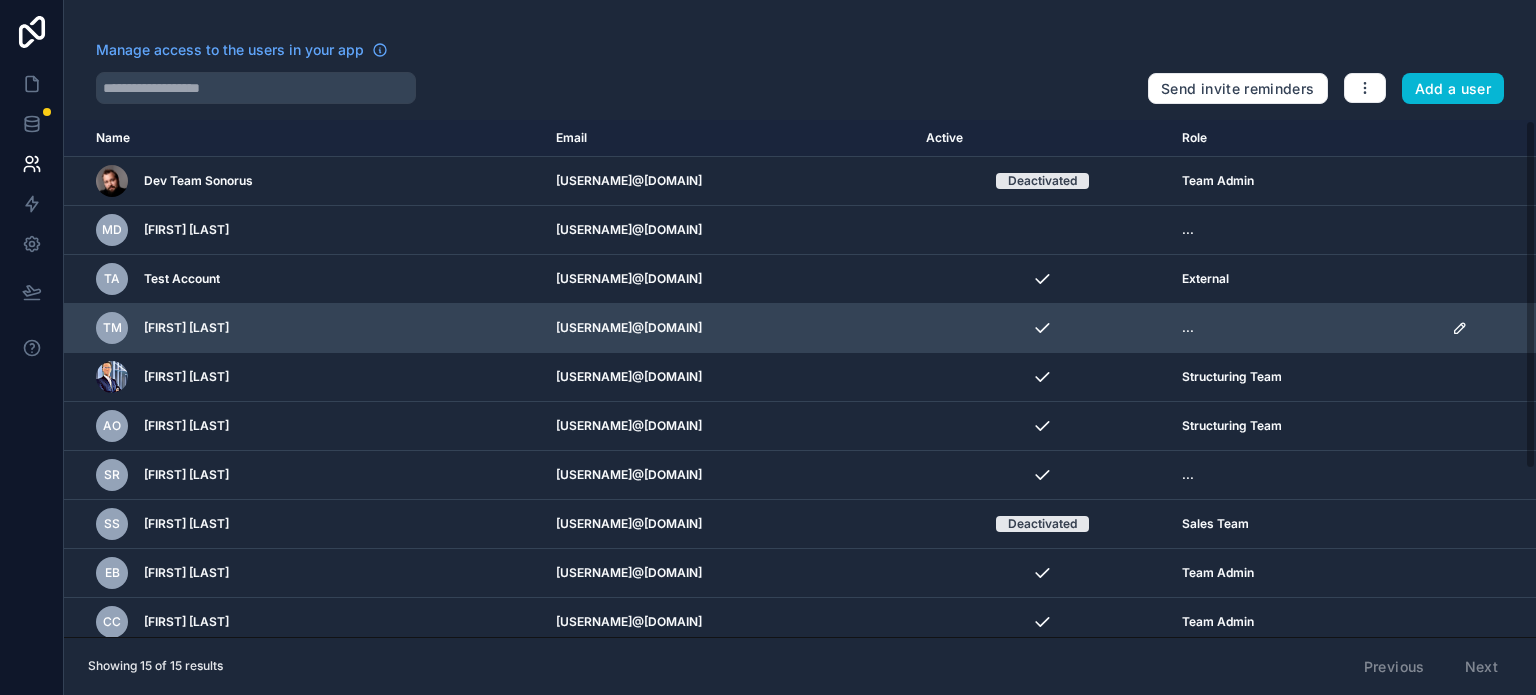 click on "..." at bounding box center (1188, 328) 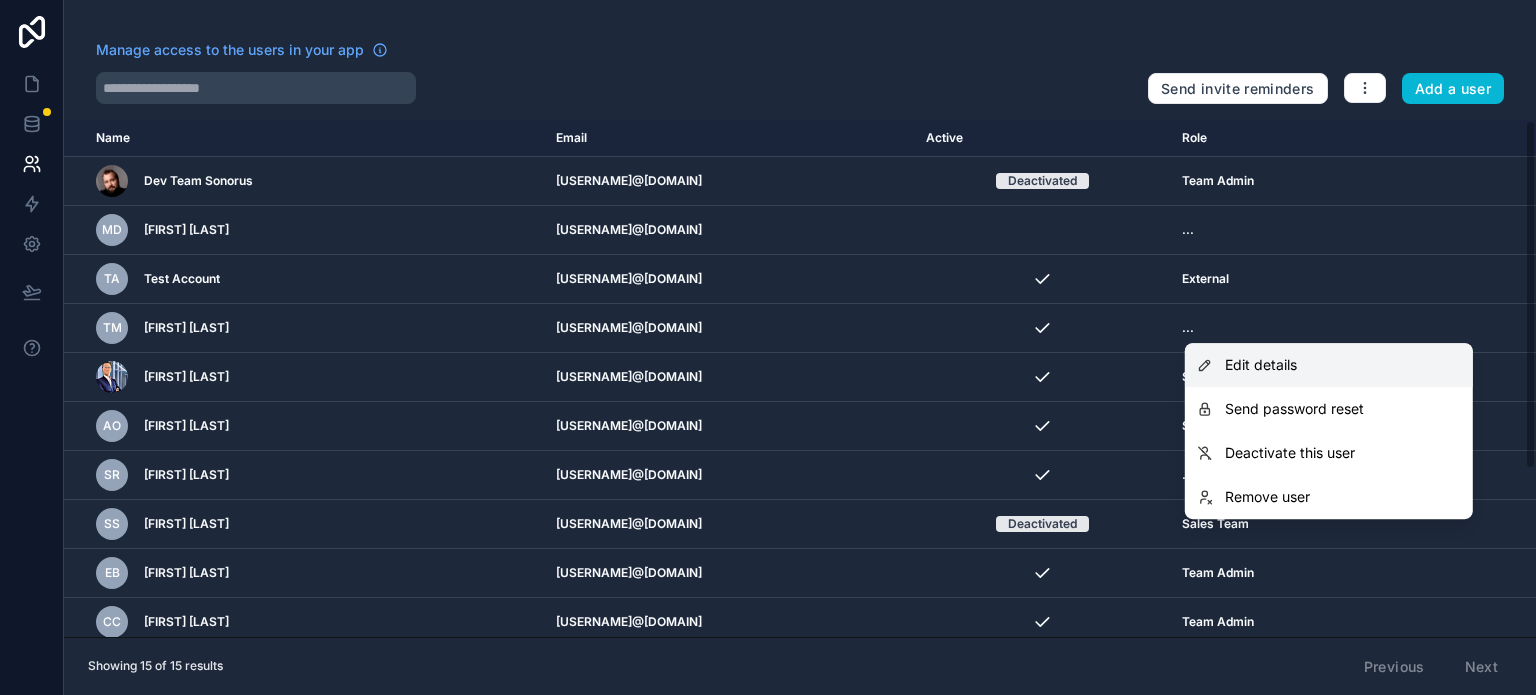 click on "Edit details" at bounding box center (1261, 365) 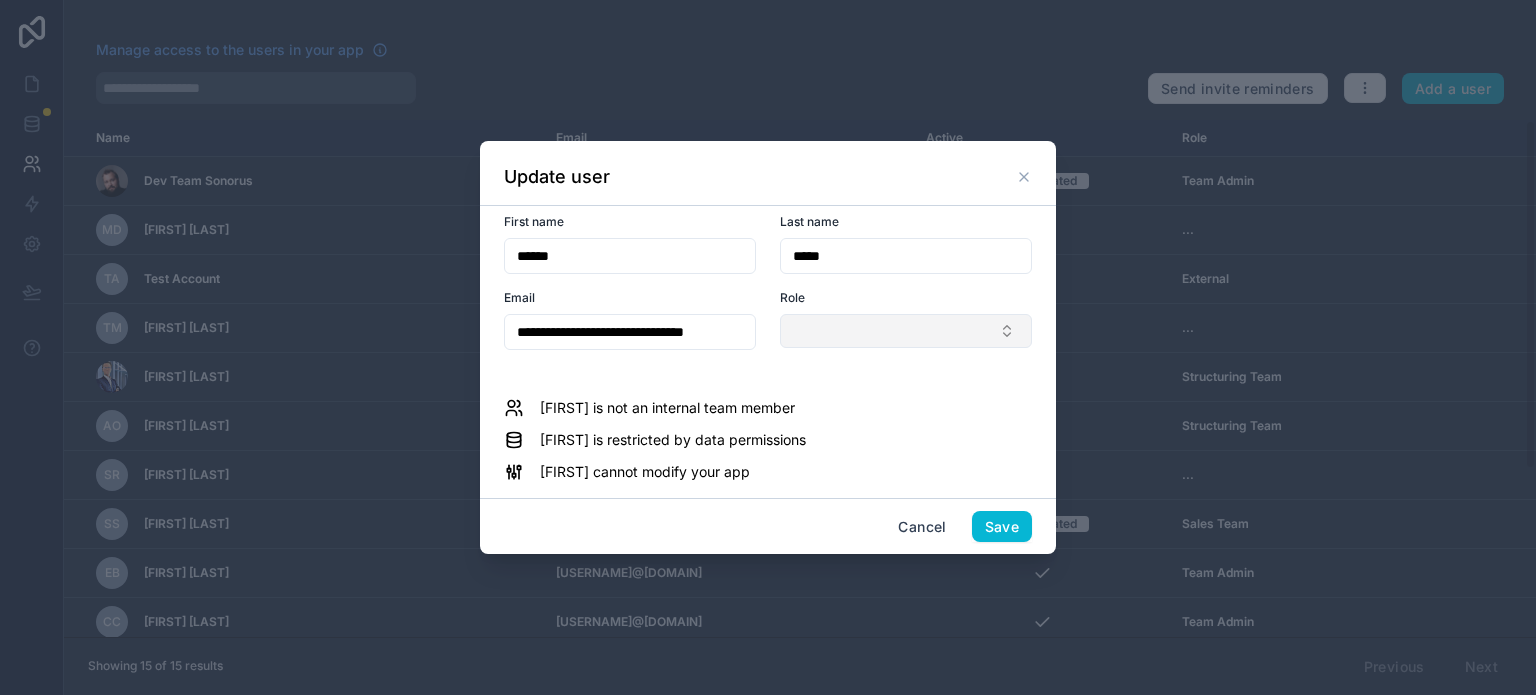 click at bounding box center (906, 331) 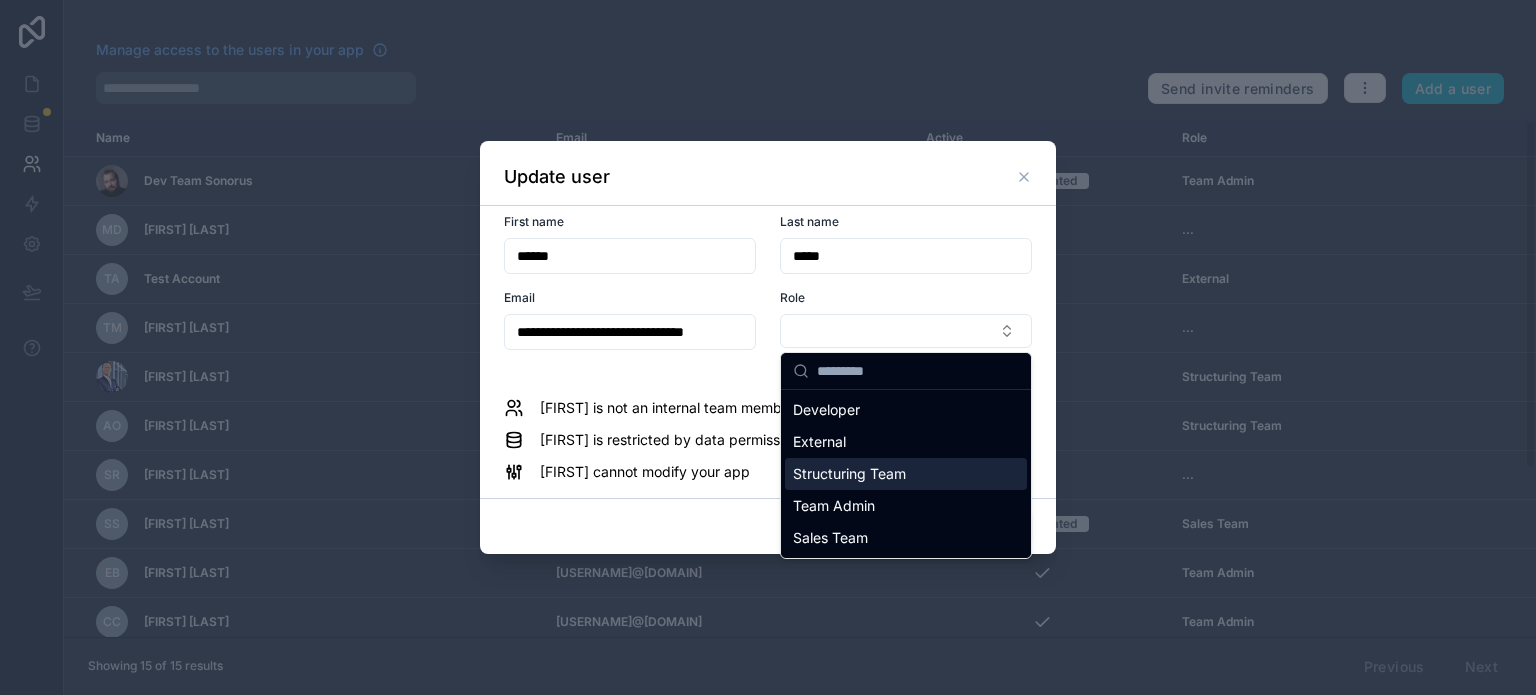 click on "Structuring Team" at bounding box center (849, 474) 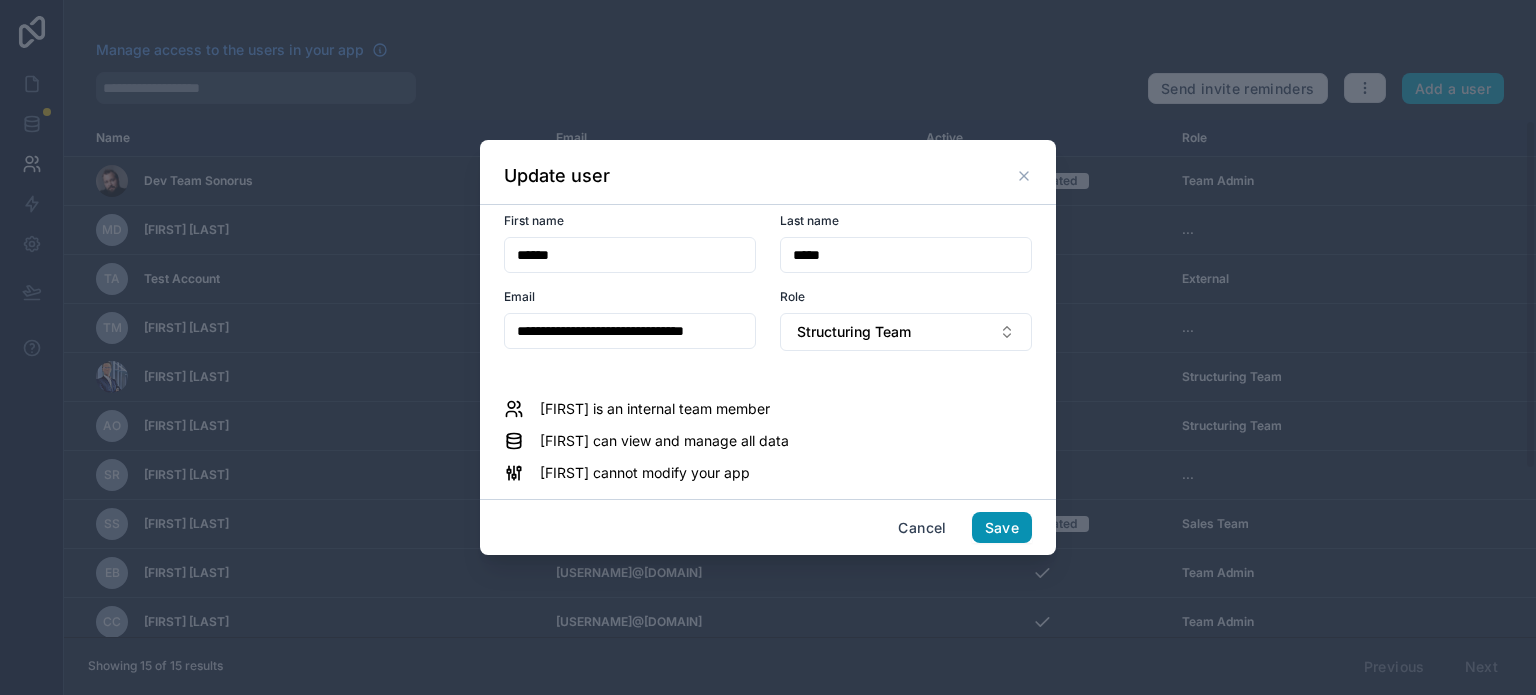 click on "Save" at bounding box center (1002, 528) 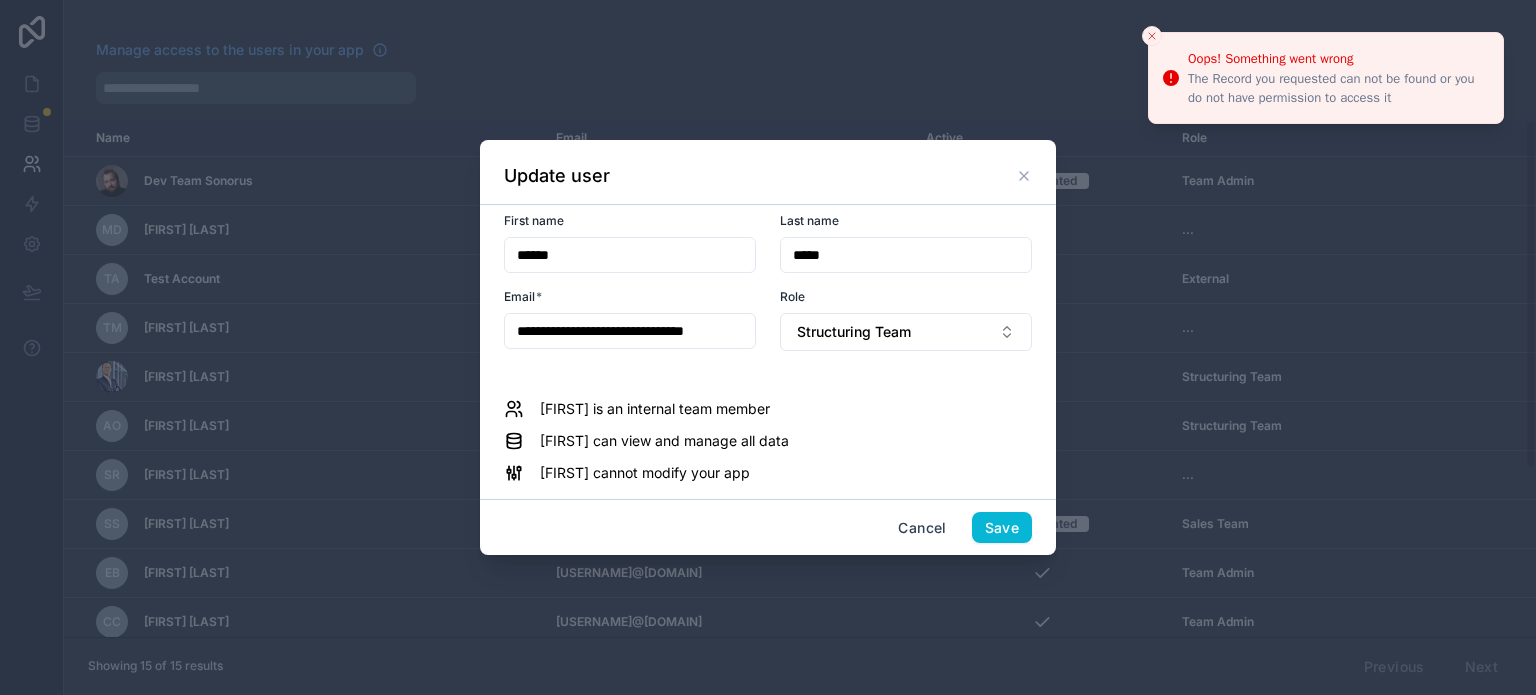 click at bounding box center (1152, 36) 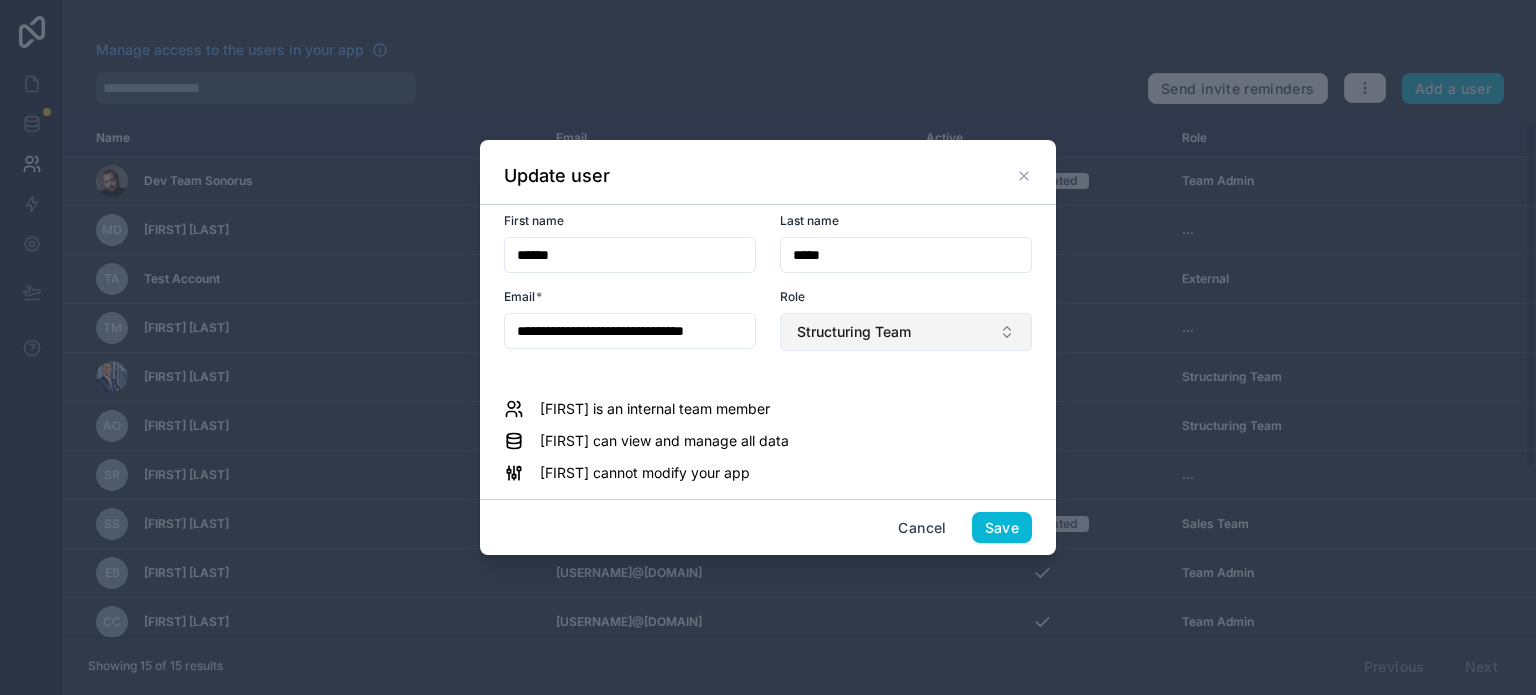 click on "Structuring Team" at bounding box center [906, 332] 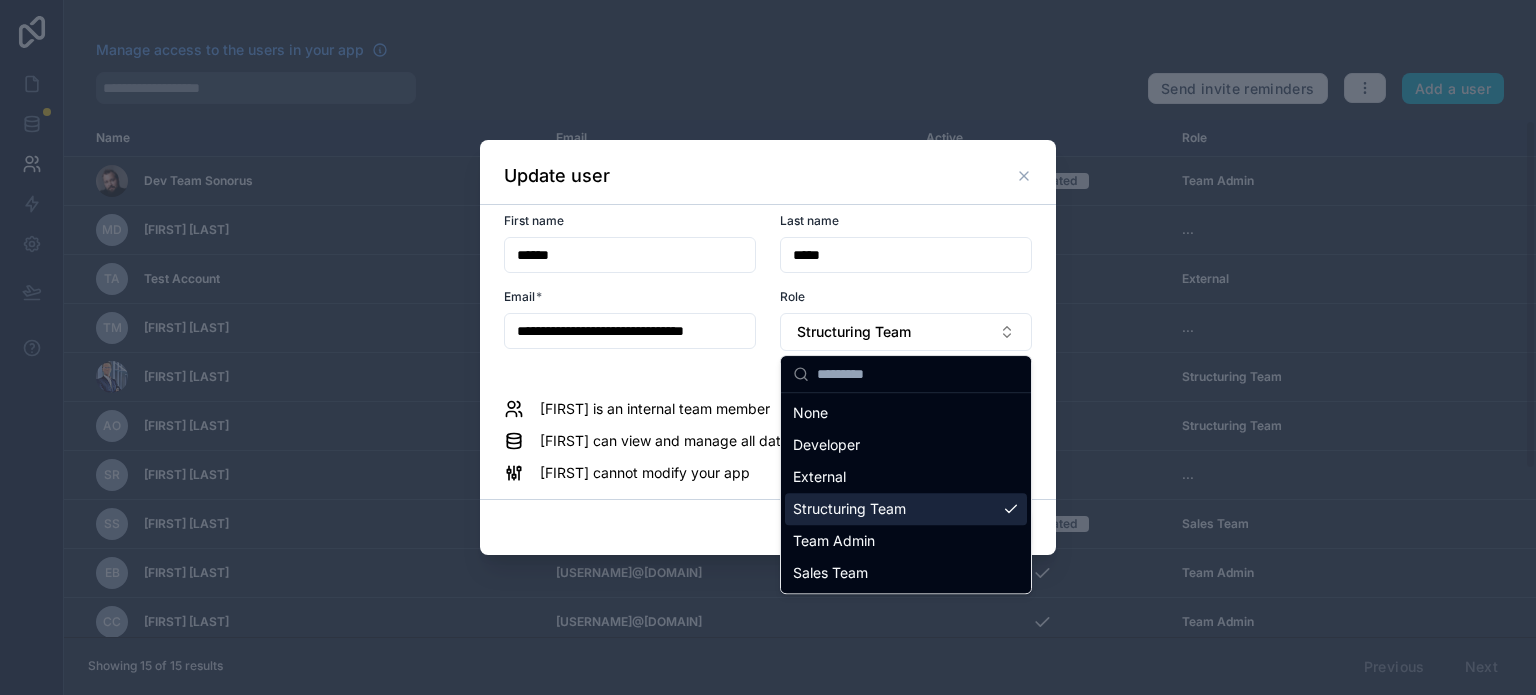 click on "Structuring Team" at bounding box center (849, 509) 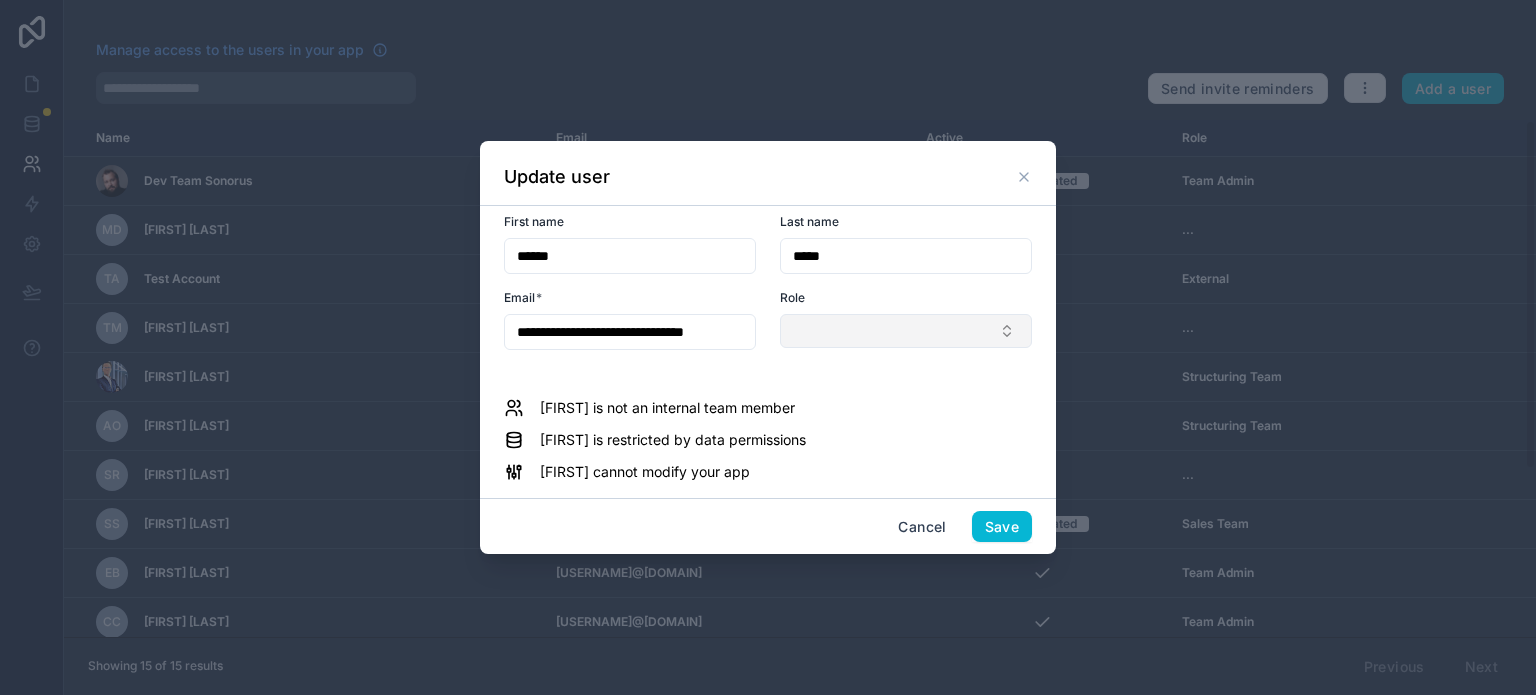 click at bounding box center (906, 331) 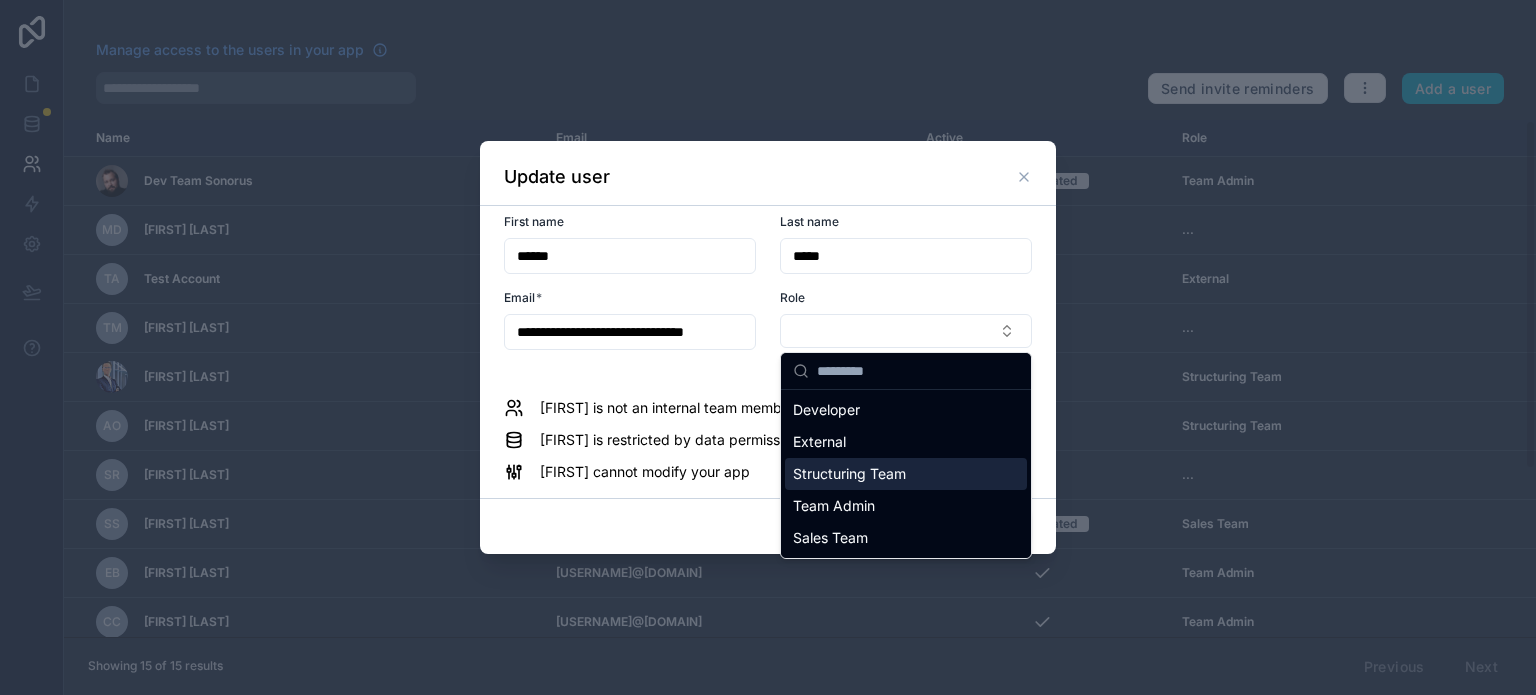 click on "Structuring Team" at bounding box center [849, 474] 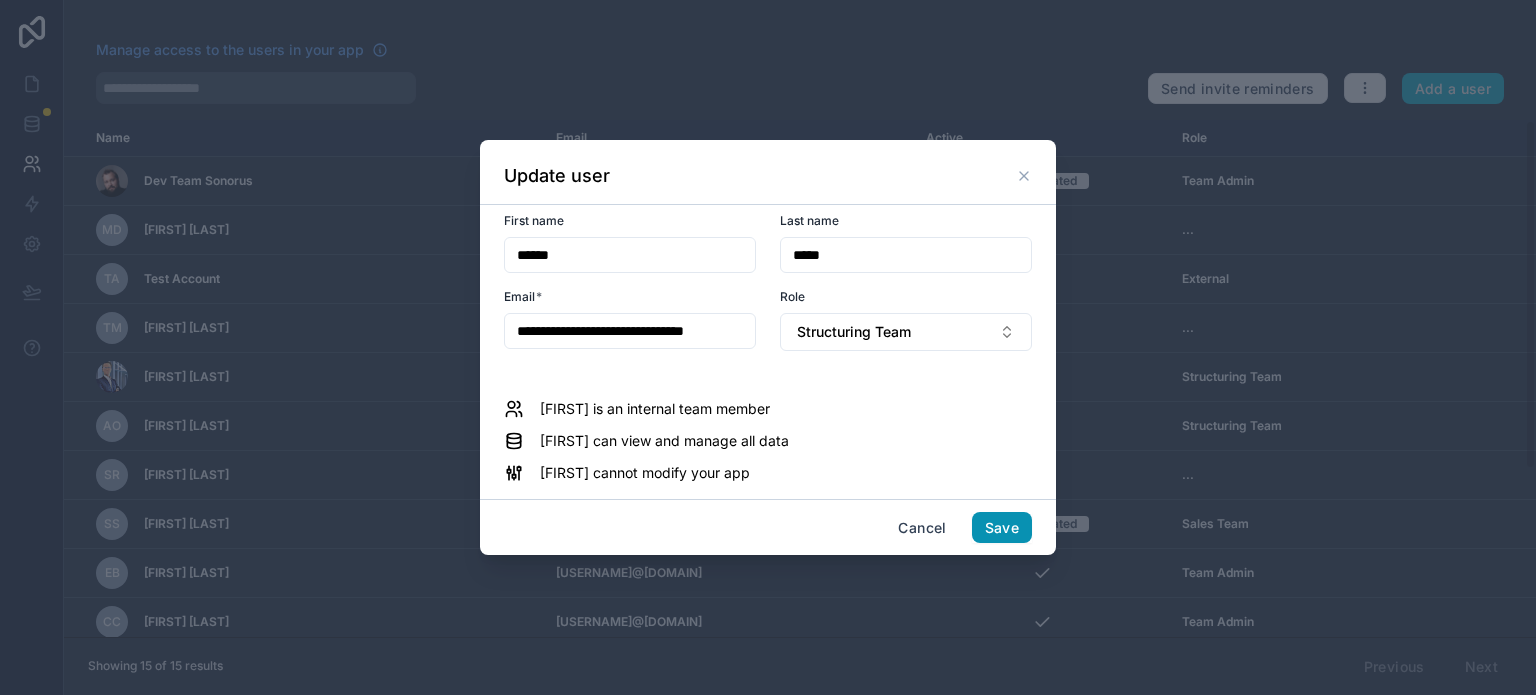 click on "Save" at bounding box center (1002, 528) 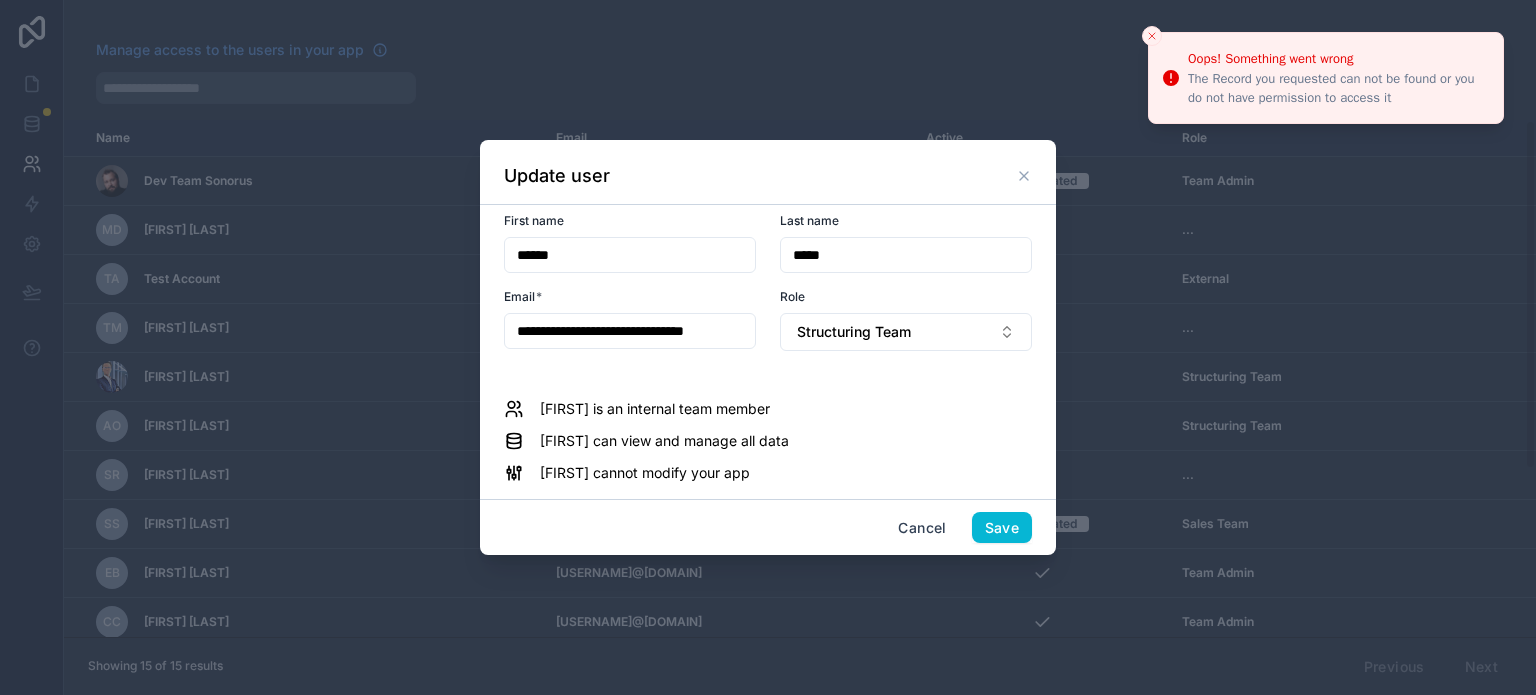 click 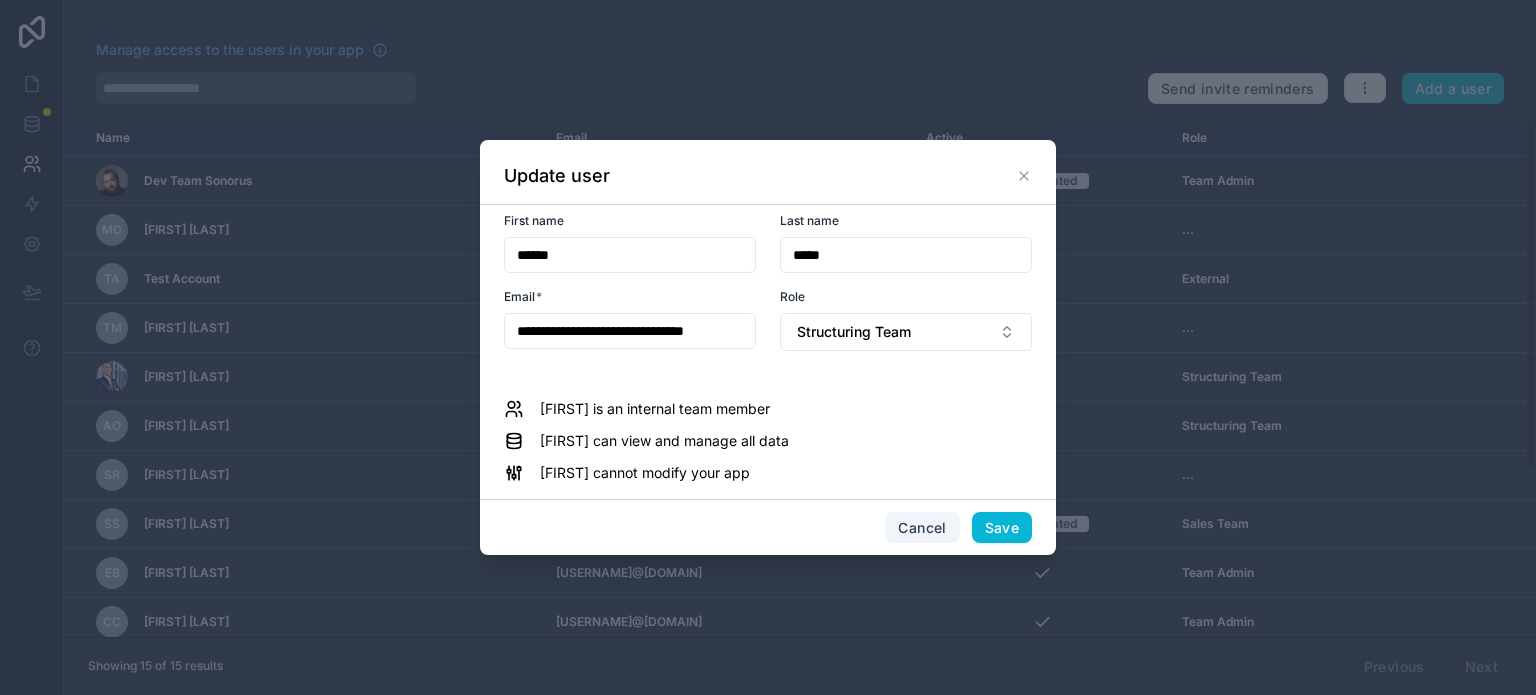 click on "Cancel" at bounding box center [922, 528] 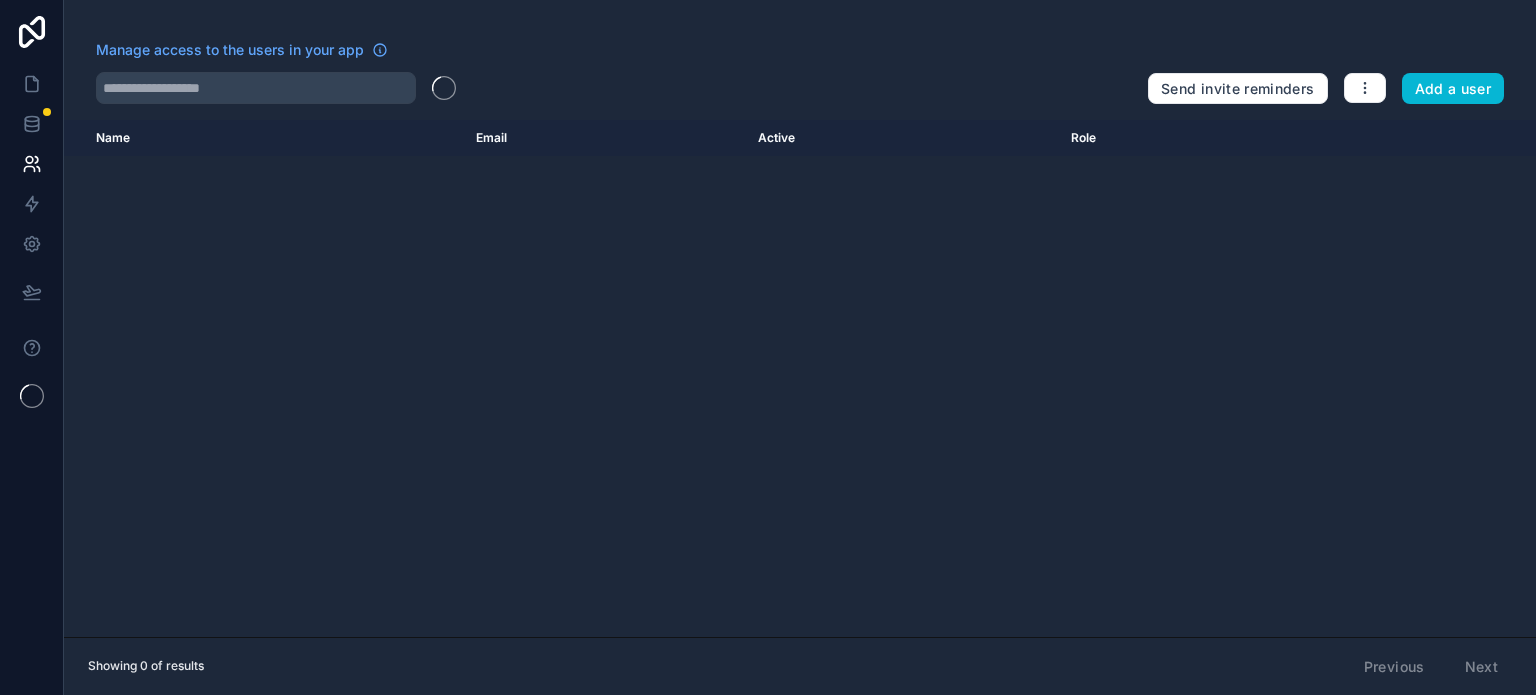 scroll, scrollTop: 0, scrollLeft: 0, axis: both 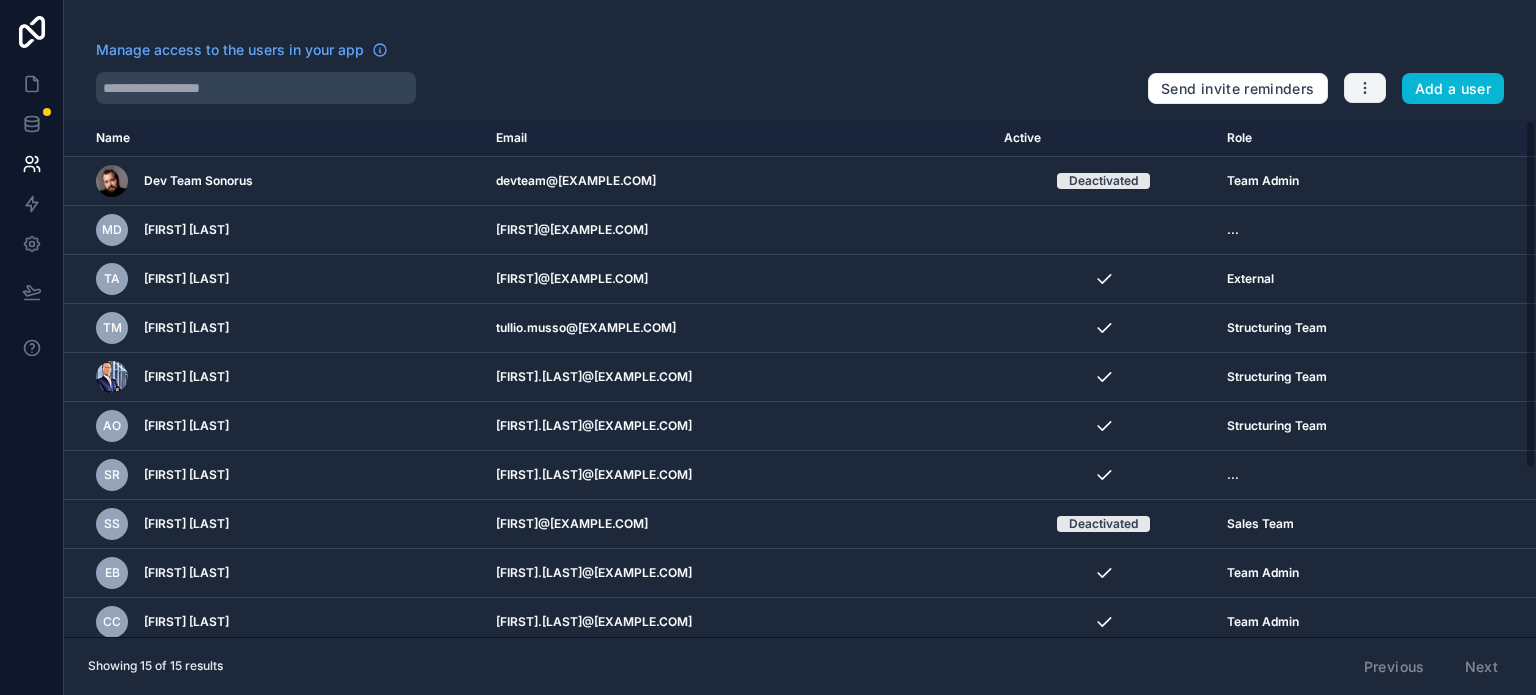click 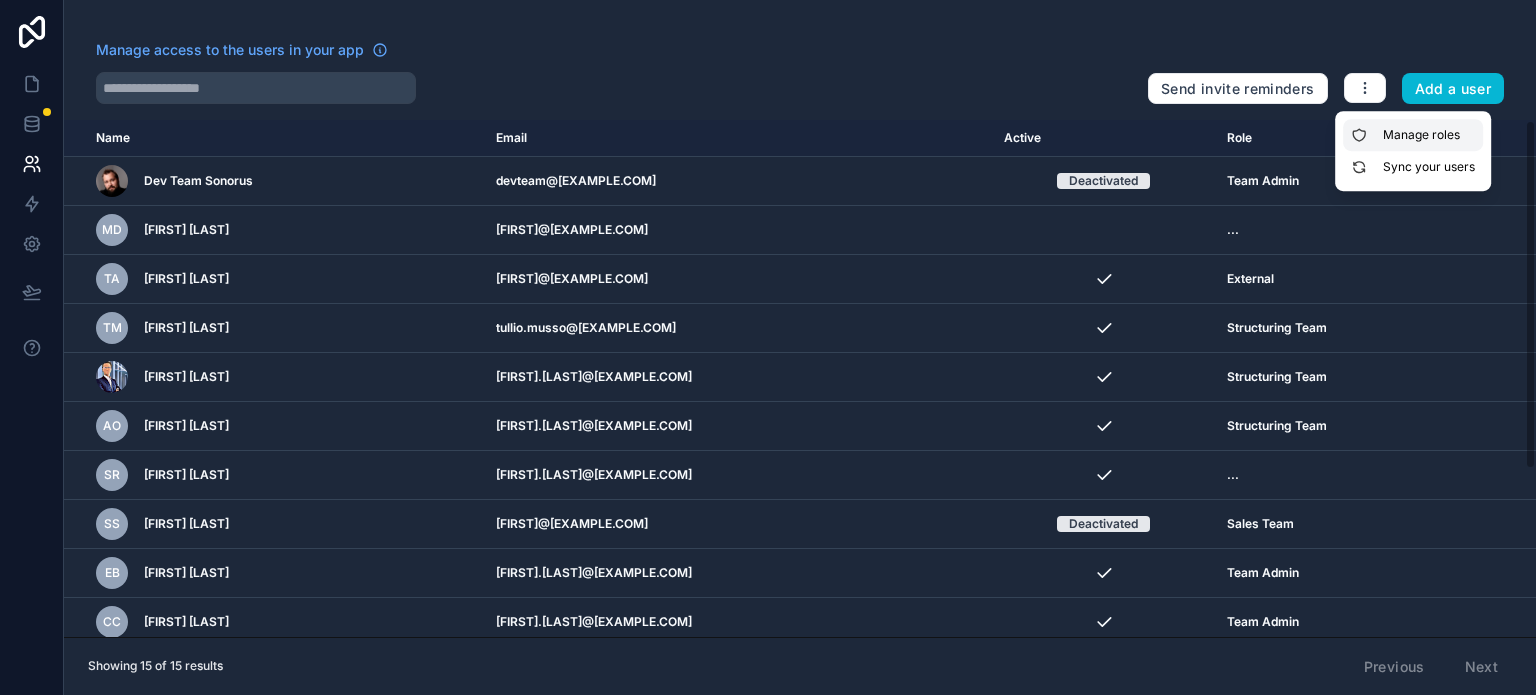 click on "Manage roles" at bounding box center (1413, 135) 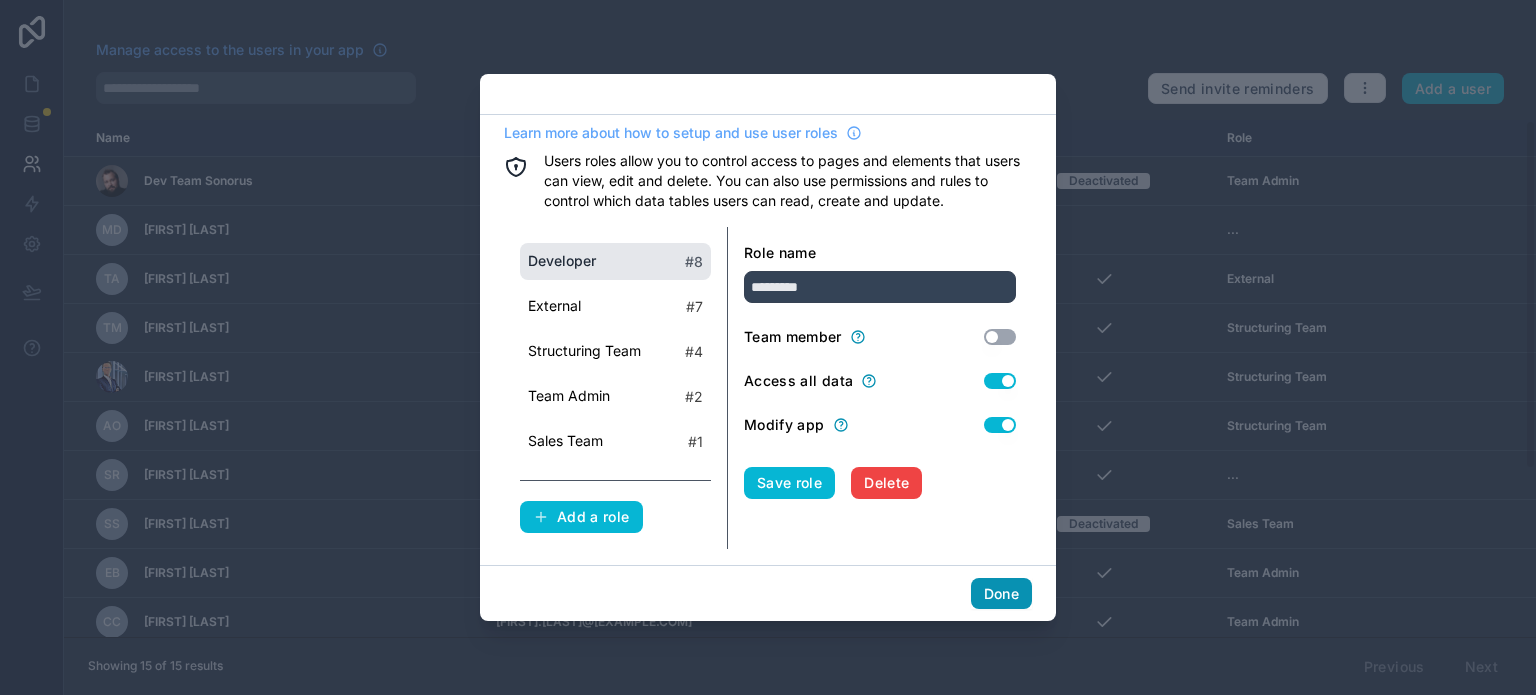 click on "Done" at bounding box center (1001, 594) 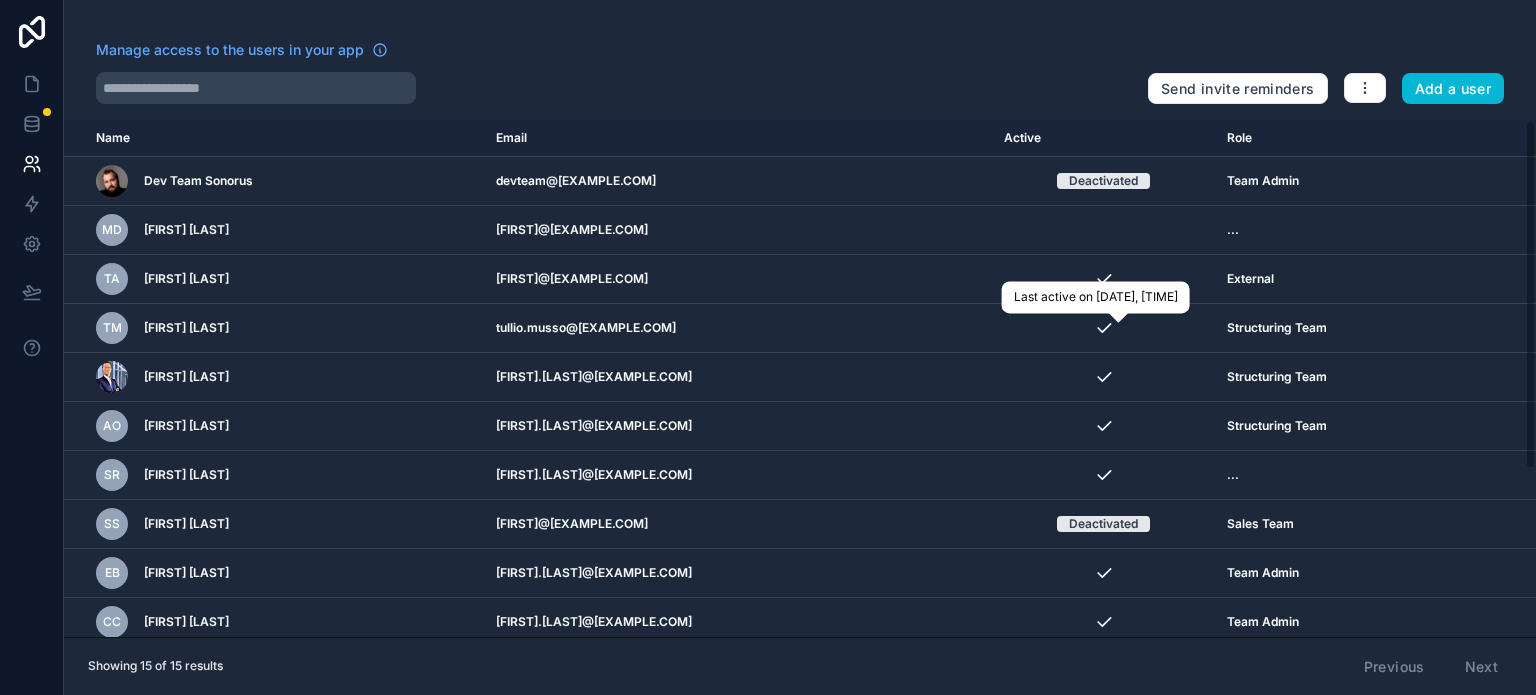 click at bounding box center [1118, 311] 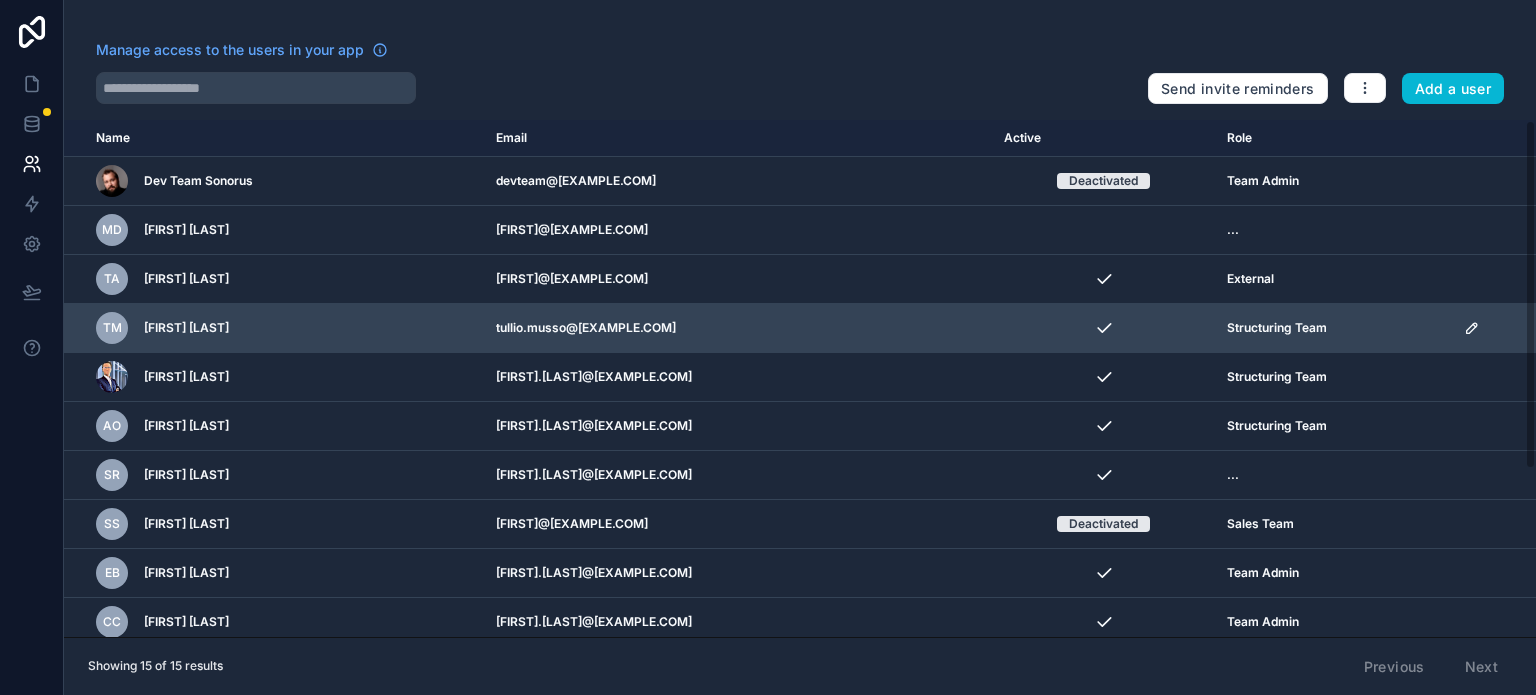 click on "Structuring Team" at bounding box center [1277, 328] 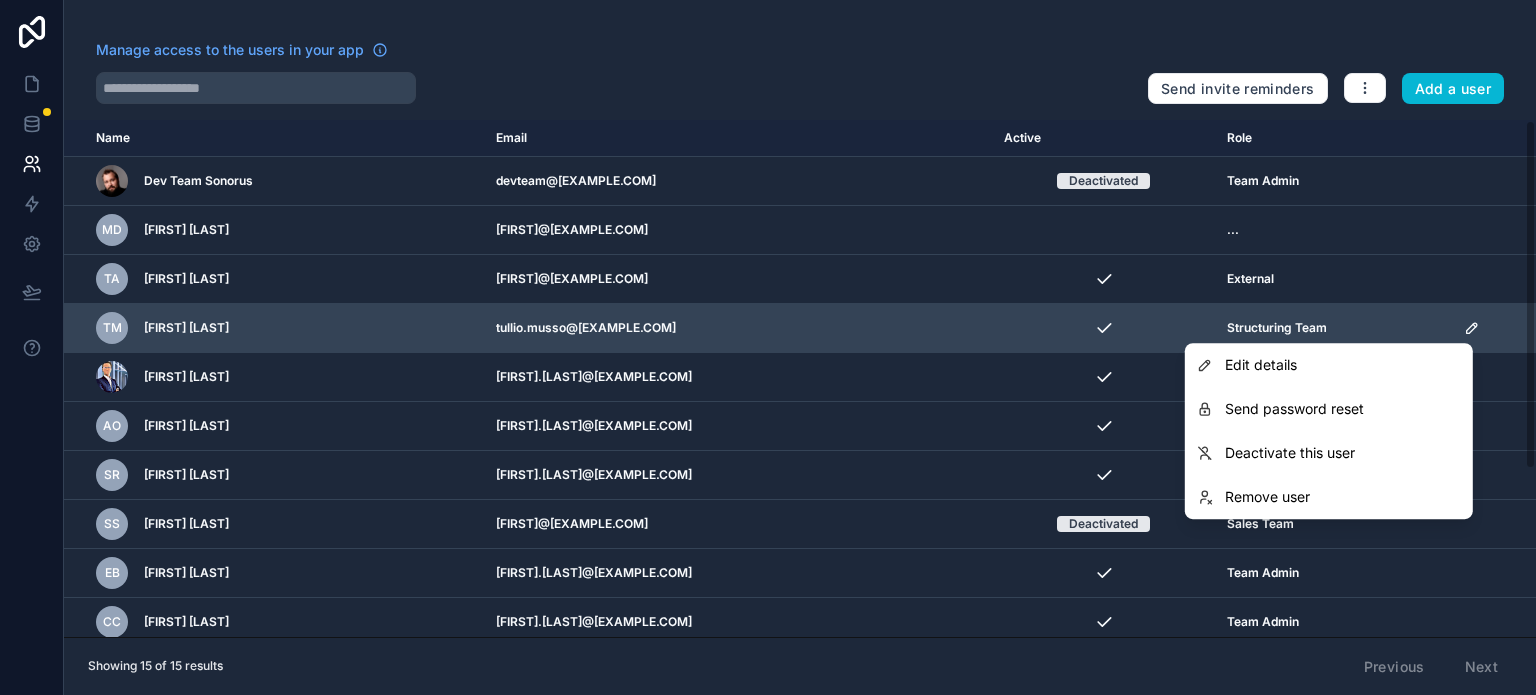 click at bounding box center [1494, 328] 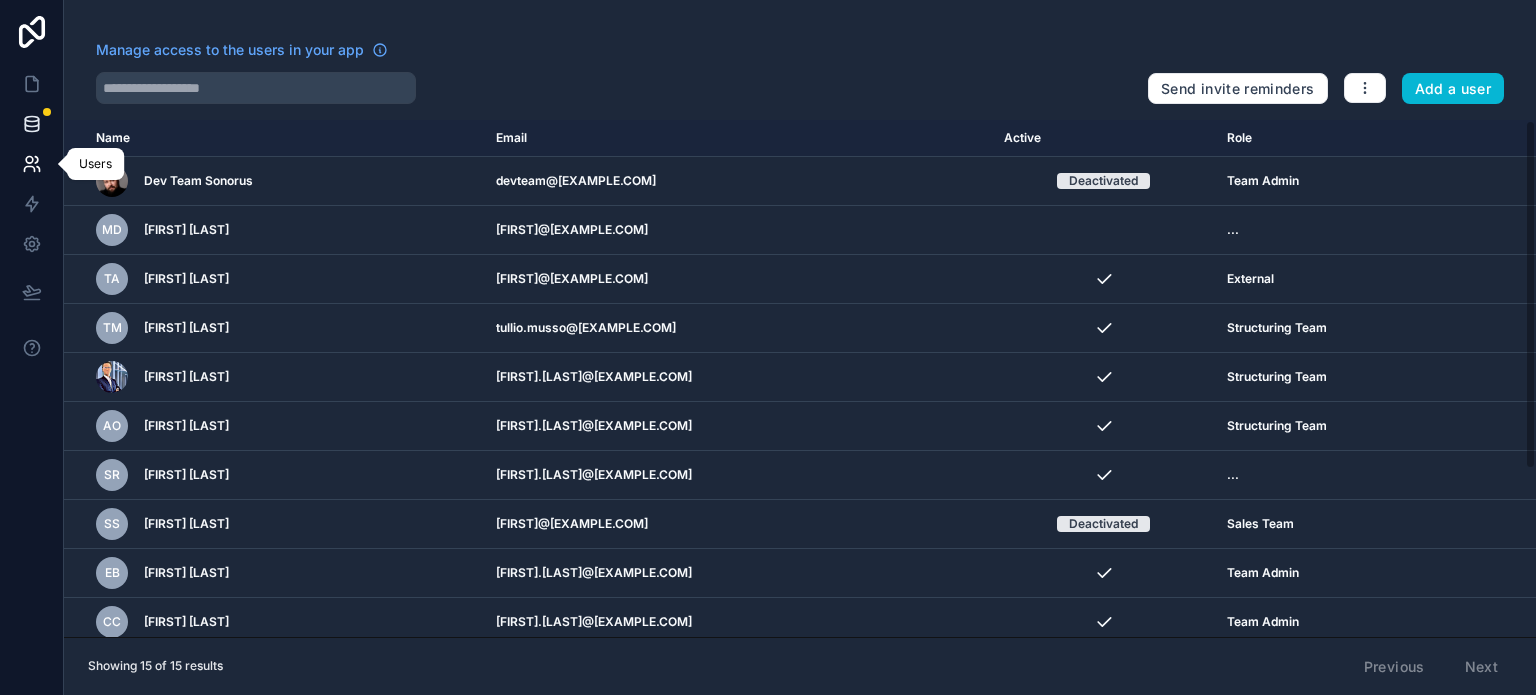drag, startPoint x: 38, startPoint y: 183, endPoint x: 19, endPoint y: 115, distance: 70.60453 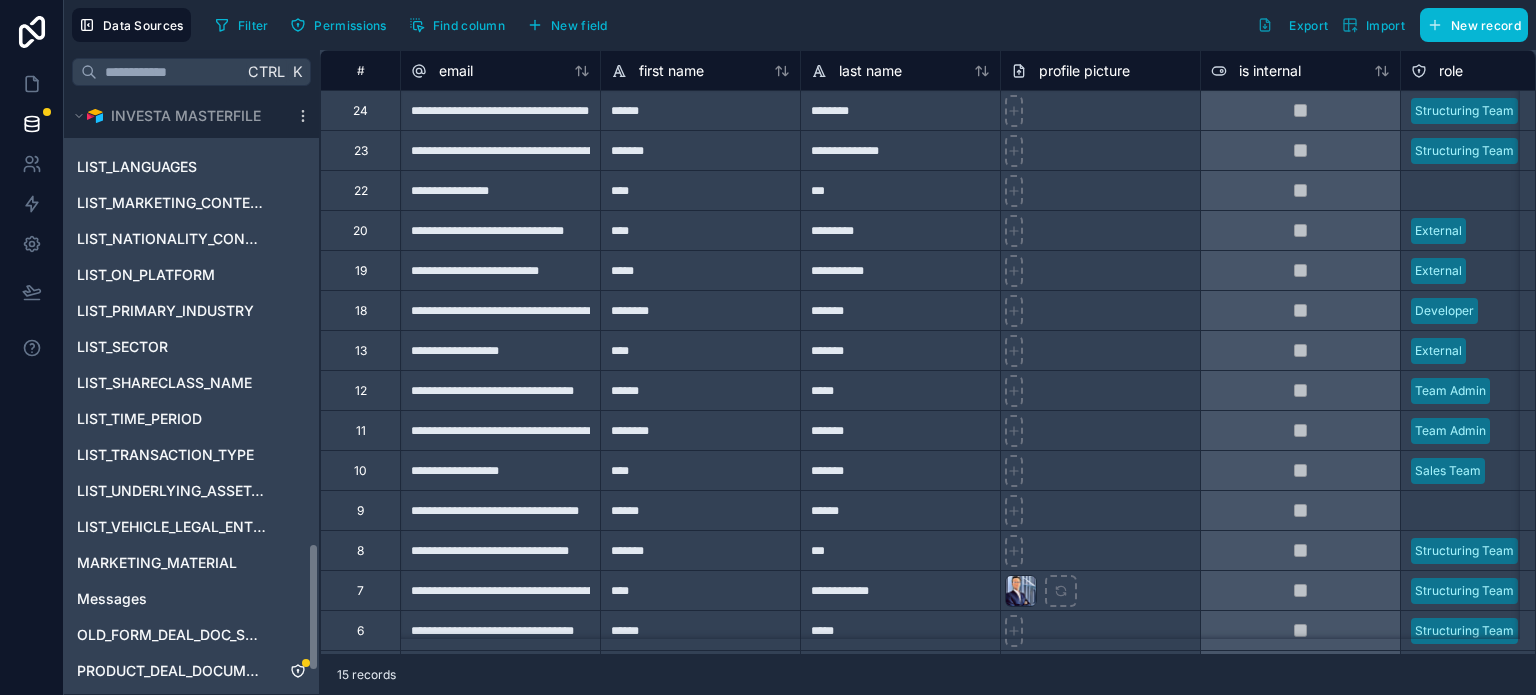 scroll, scrollTop: 2212, scrollLeft: 0, axis: vertical 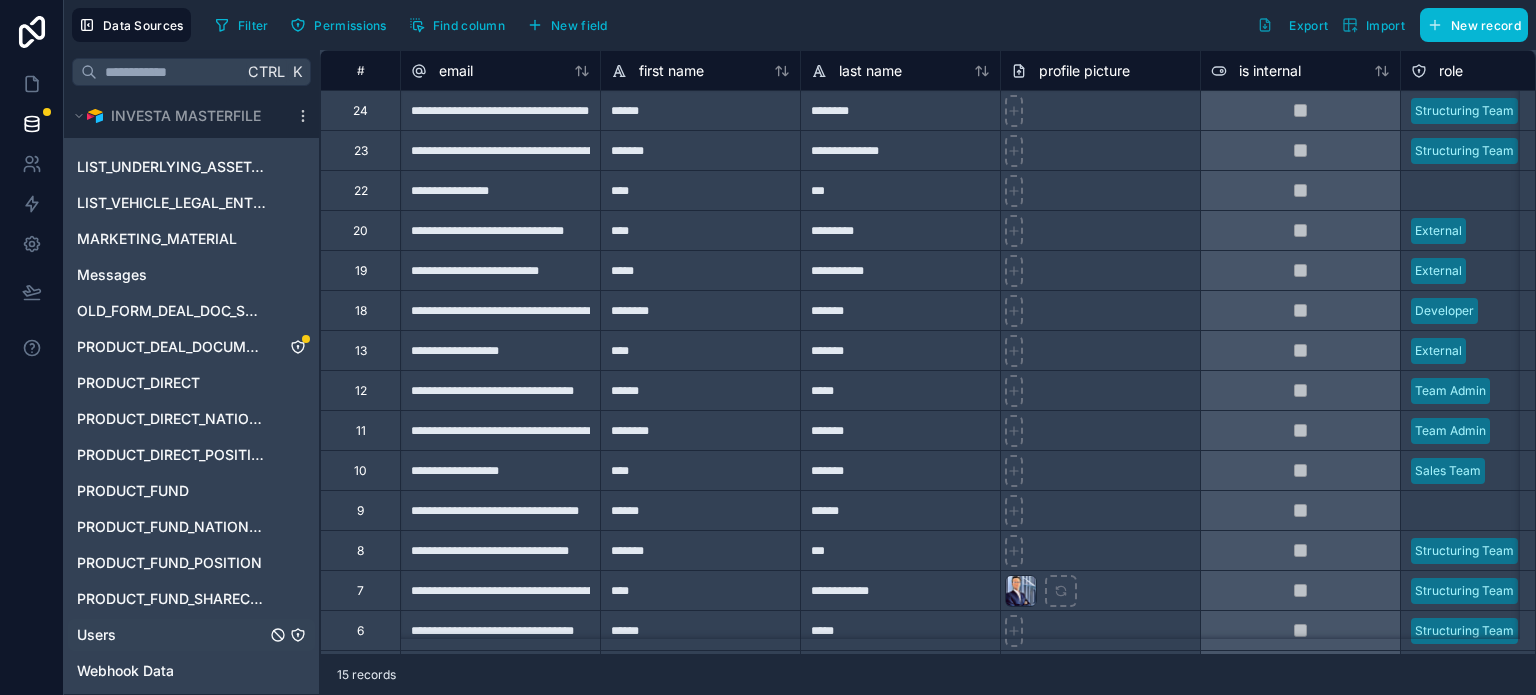click on "Users" at bounding box center [191, 635] 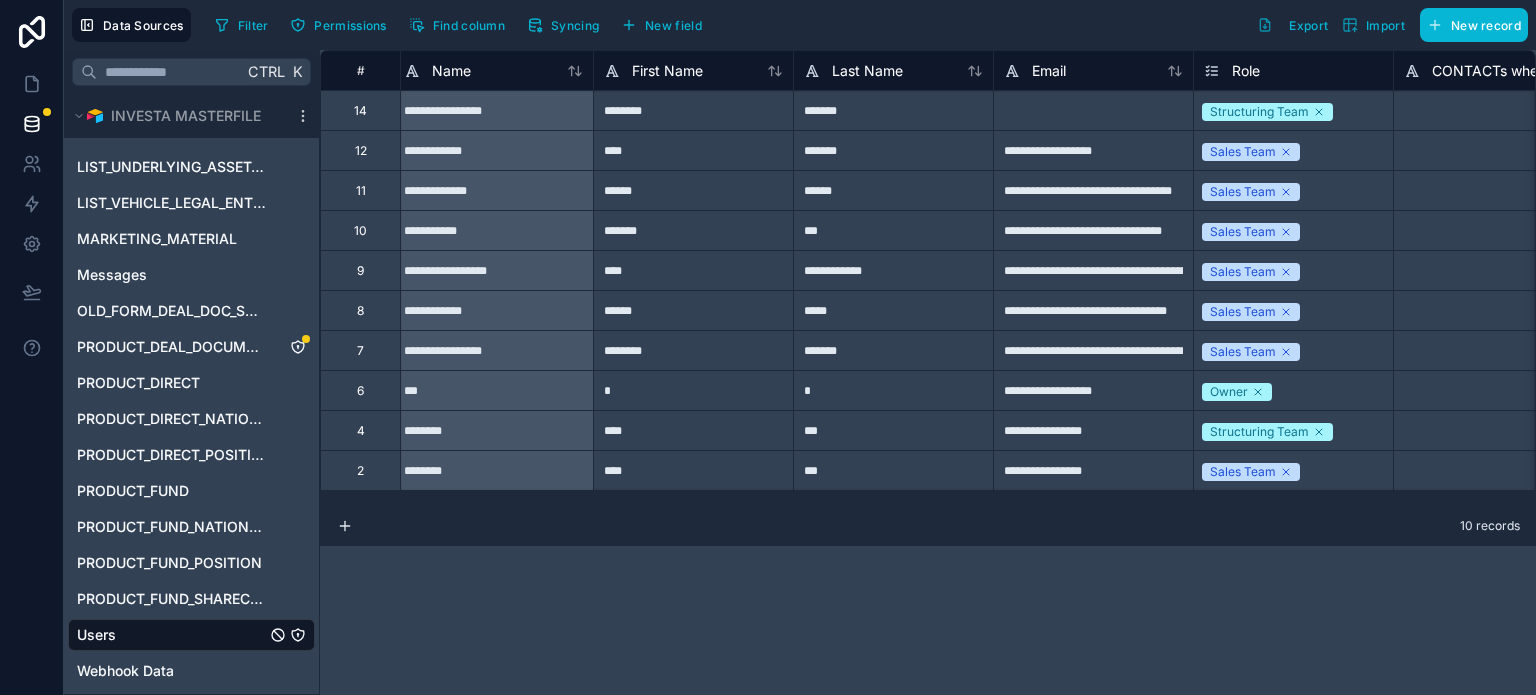 scroll, scrollTop: 0, scrollLeft: 0, axis: both 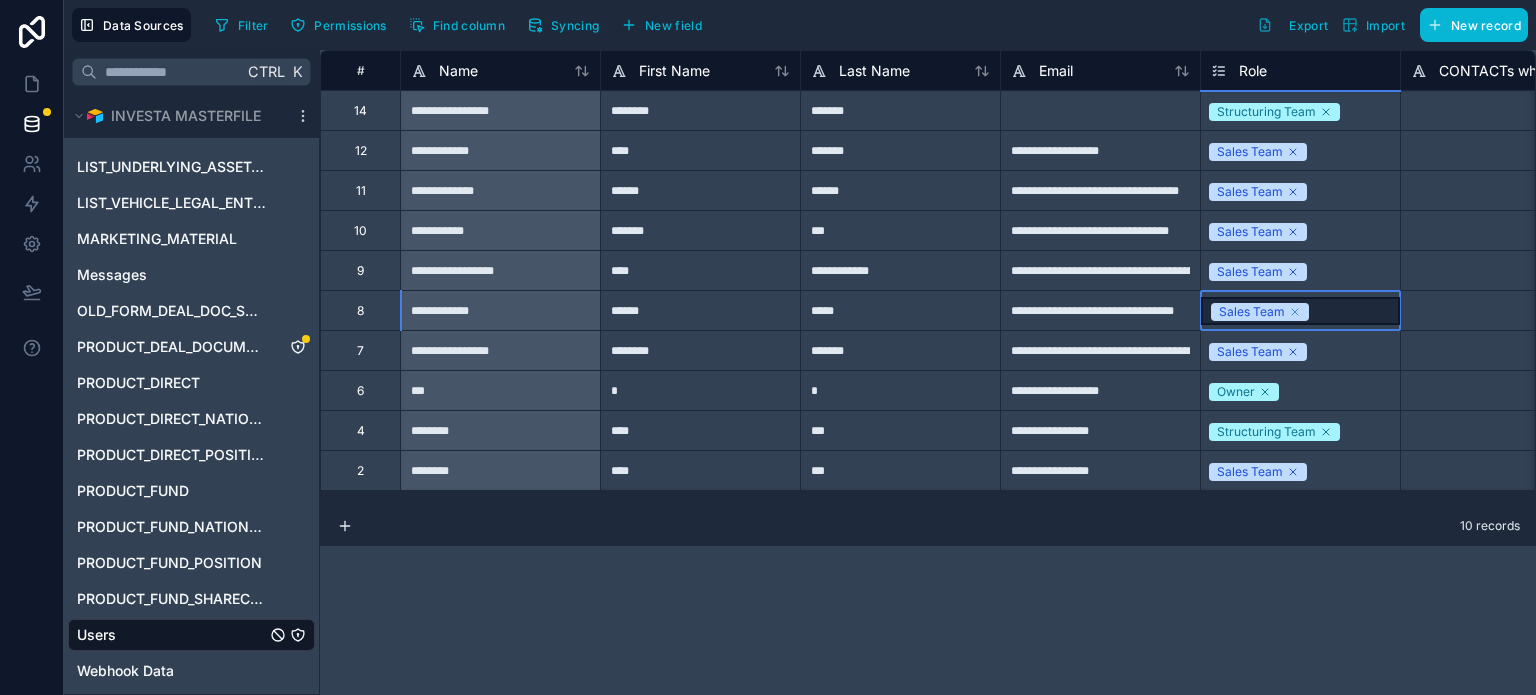 click 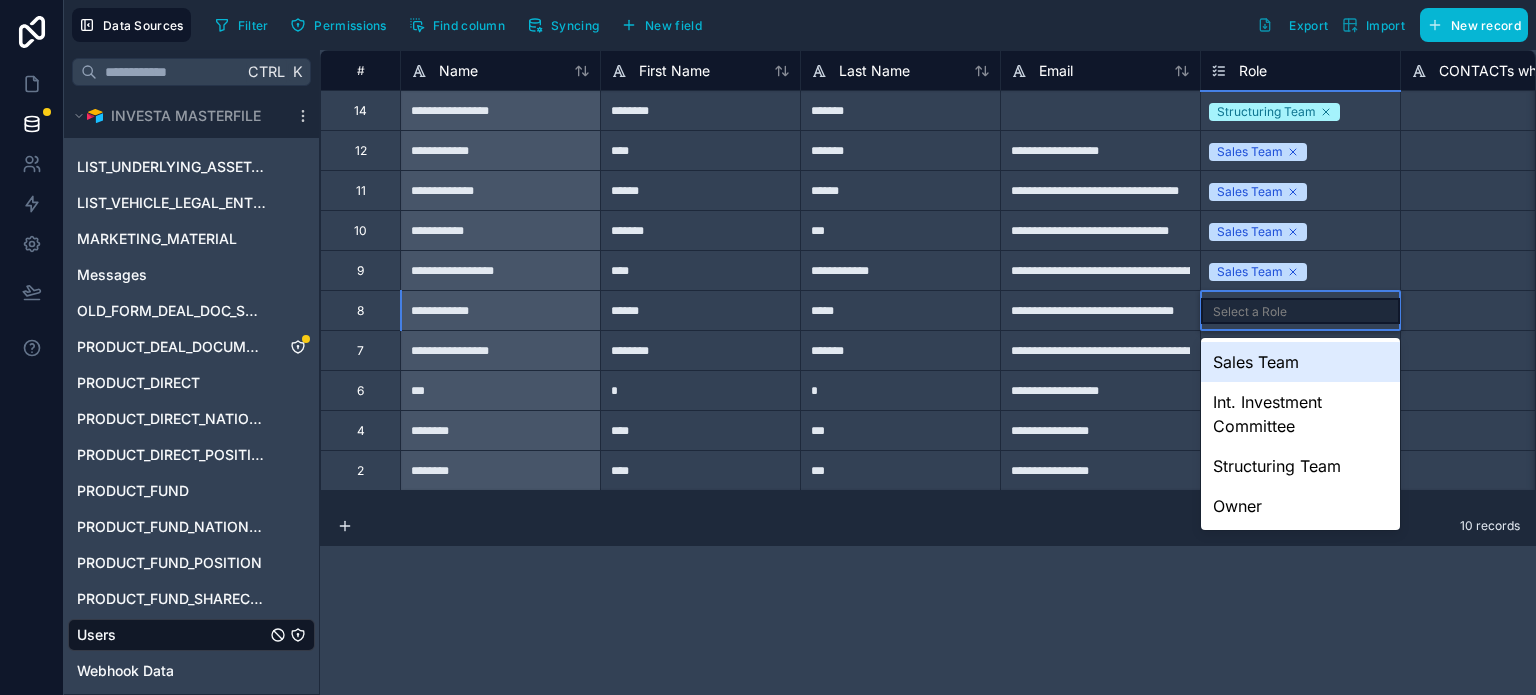 click on "Select a Role" at bounding box center (1300, 311) 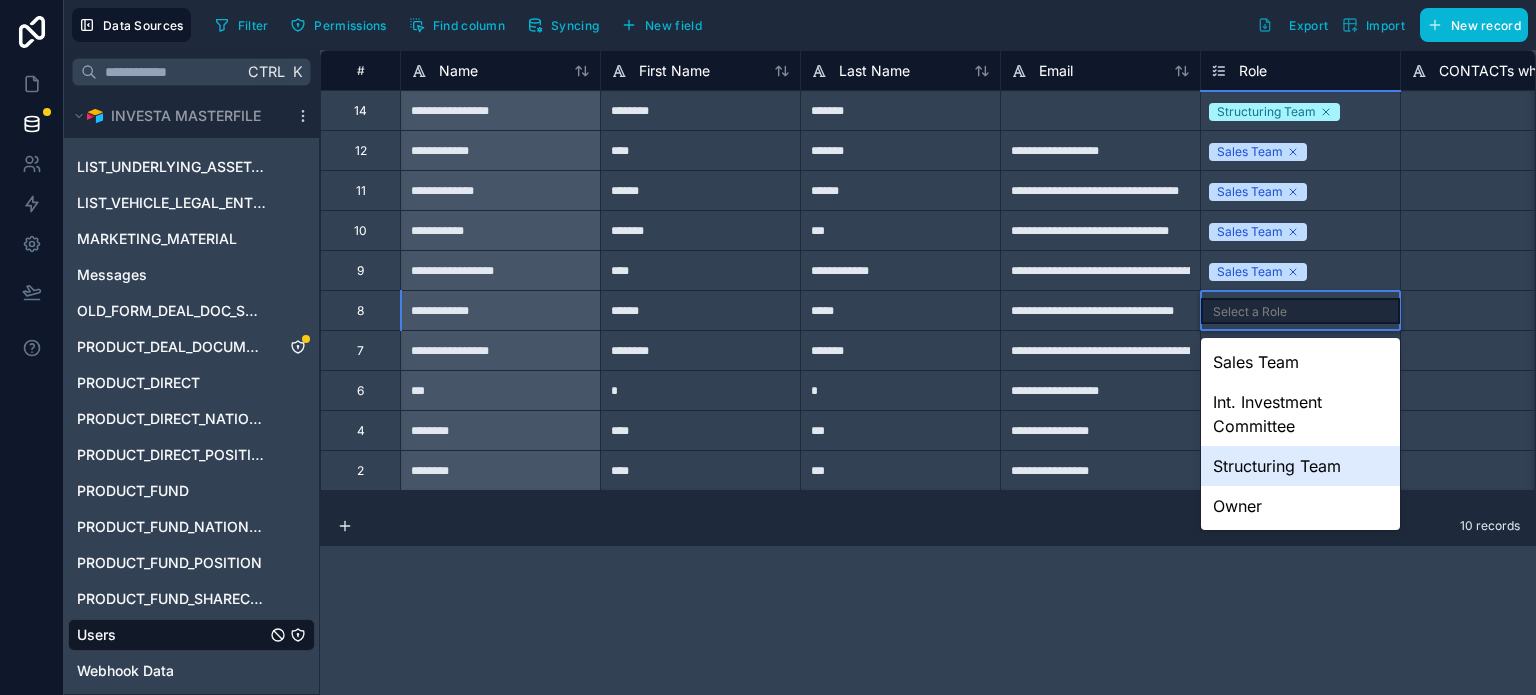 click on "Structuring Team" at bounding box center (1300, 466) 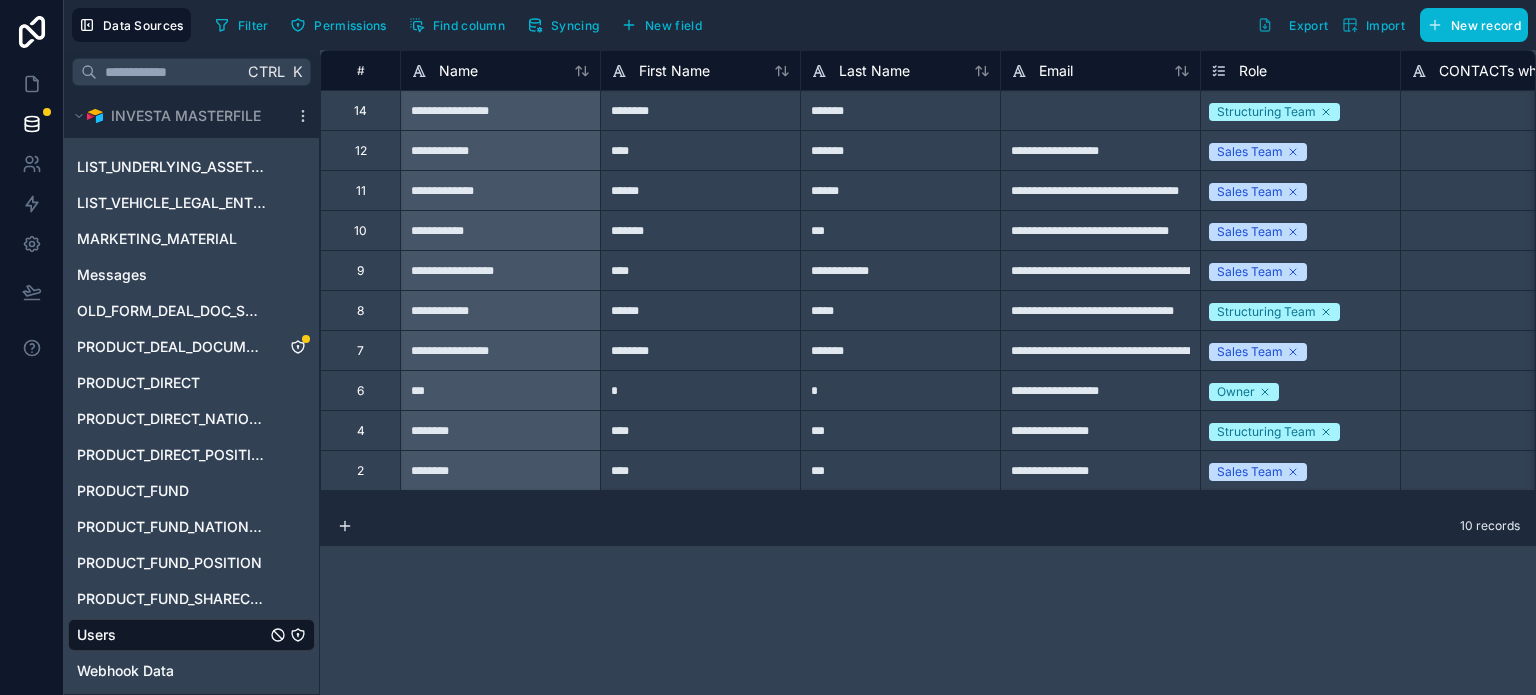 click on "**********" at bounding box center (928, 372) 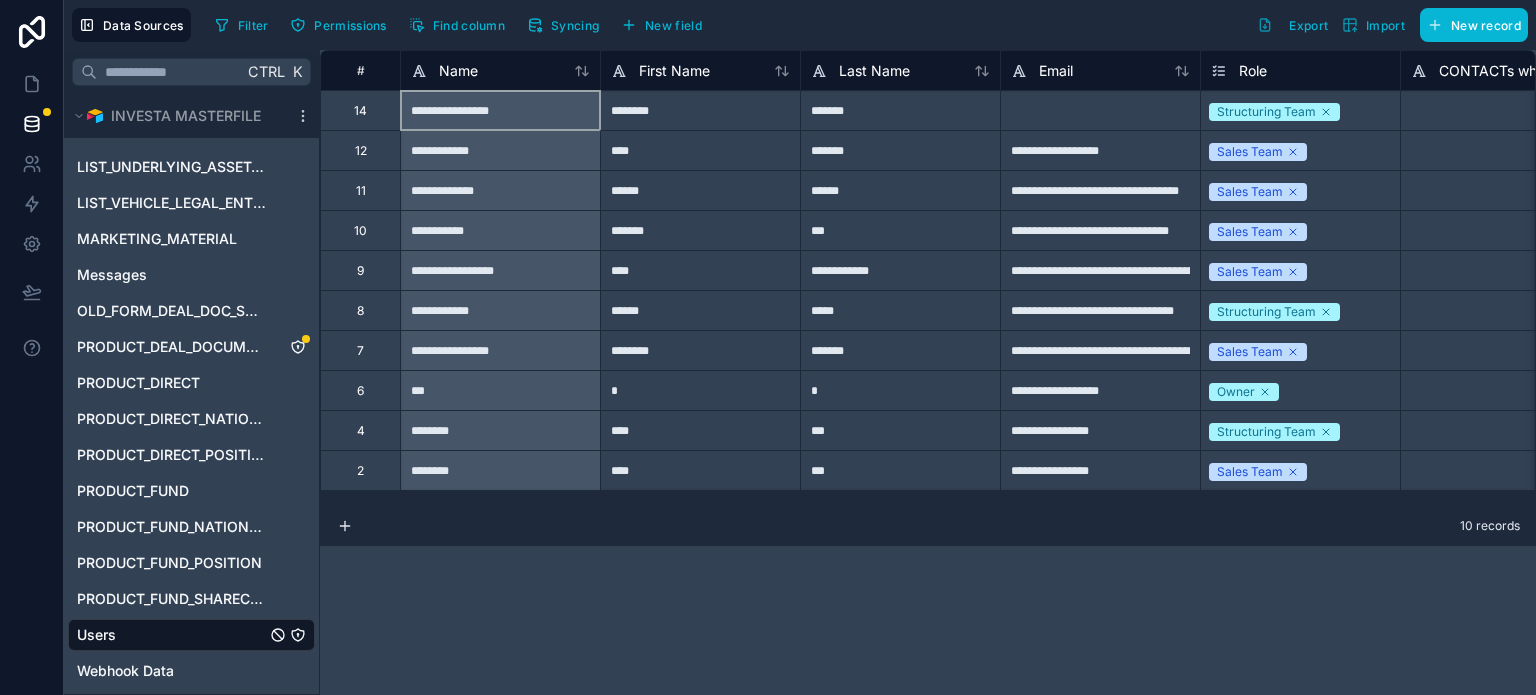 click on "**********" at bounding box center [500, 110] 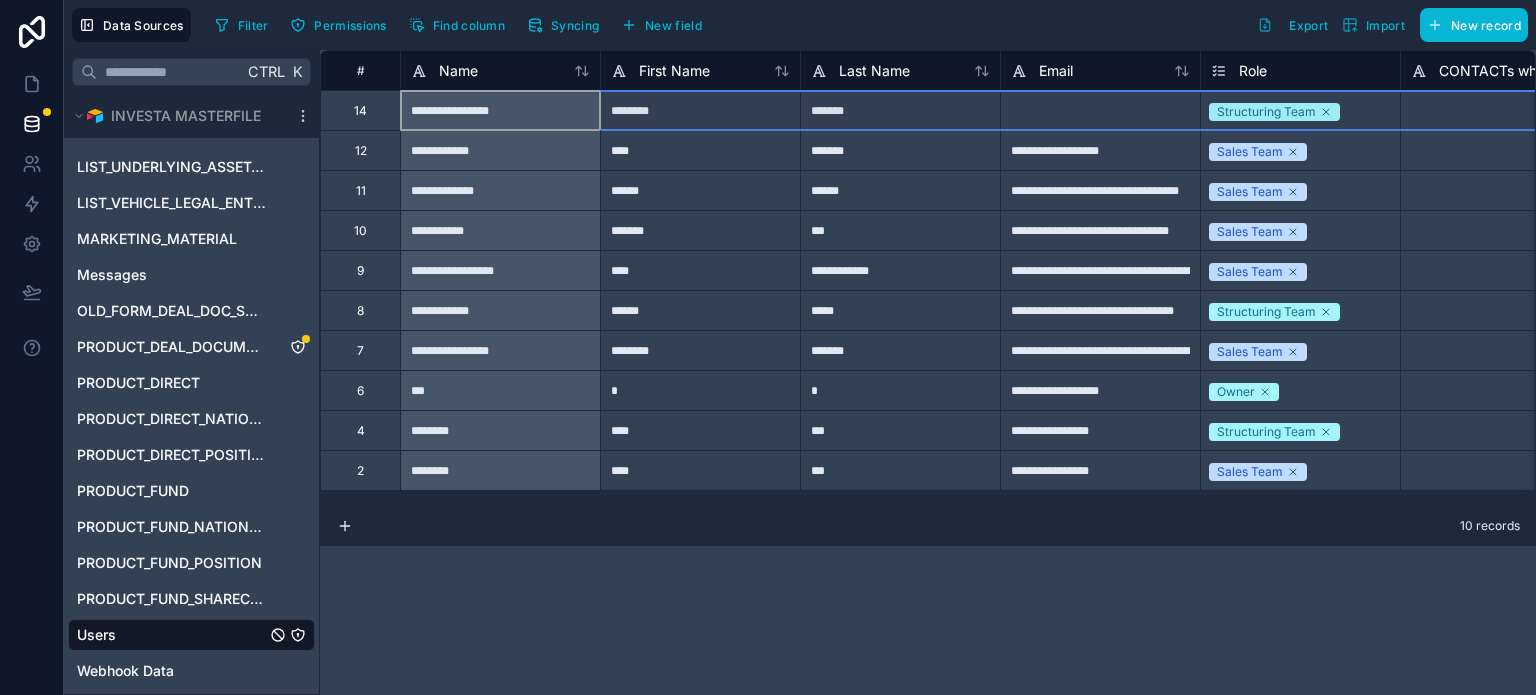 click on "14" at bounding box center [360, 111] 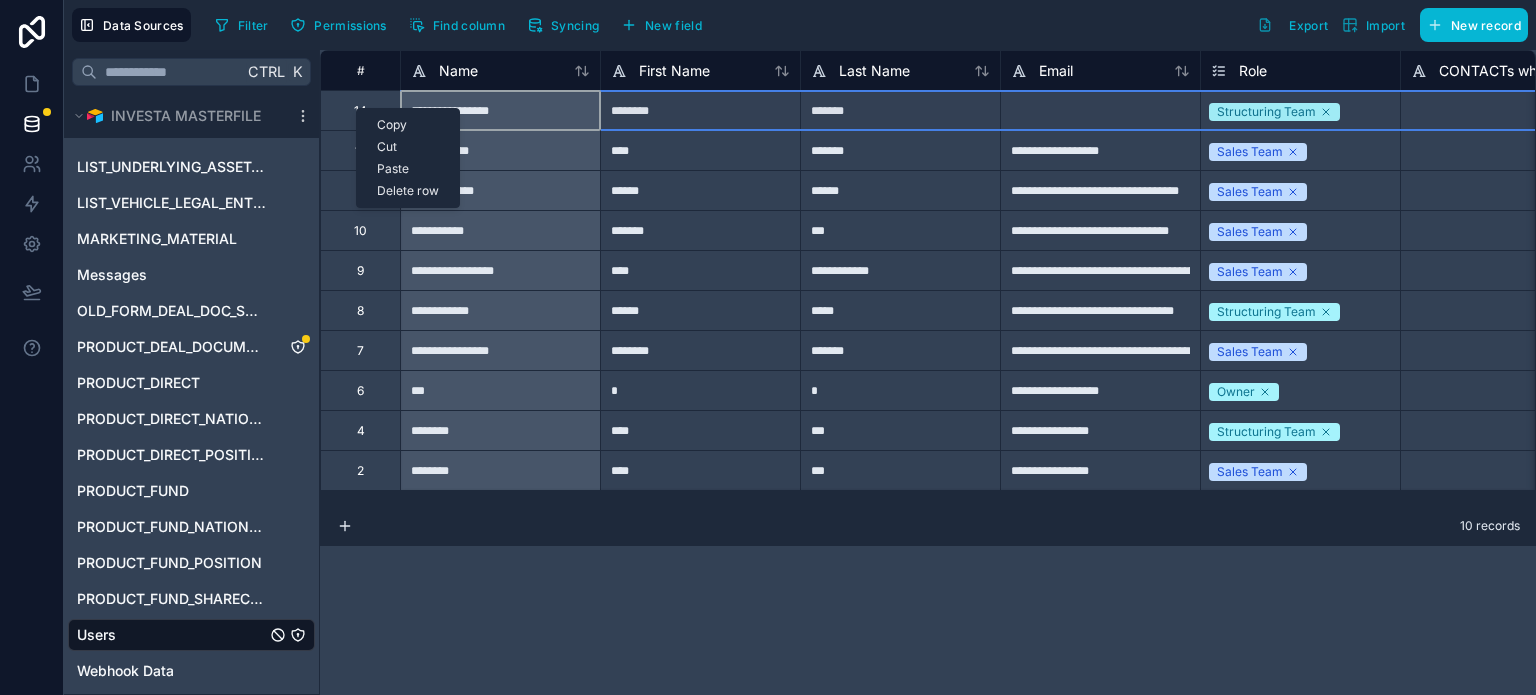 click on "Delete row" at bounding box center (408, 191) 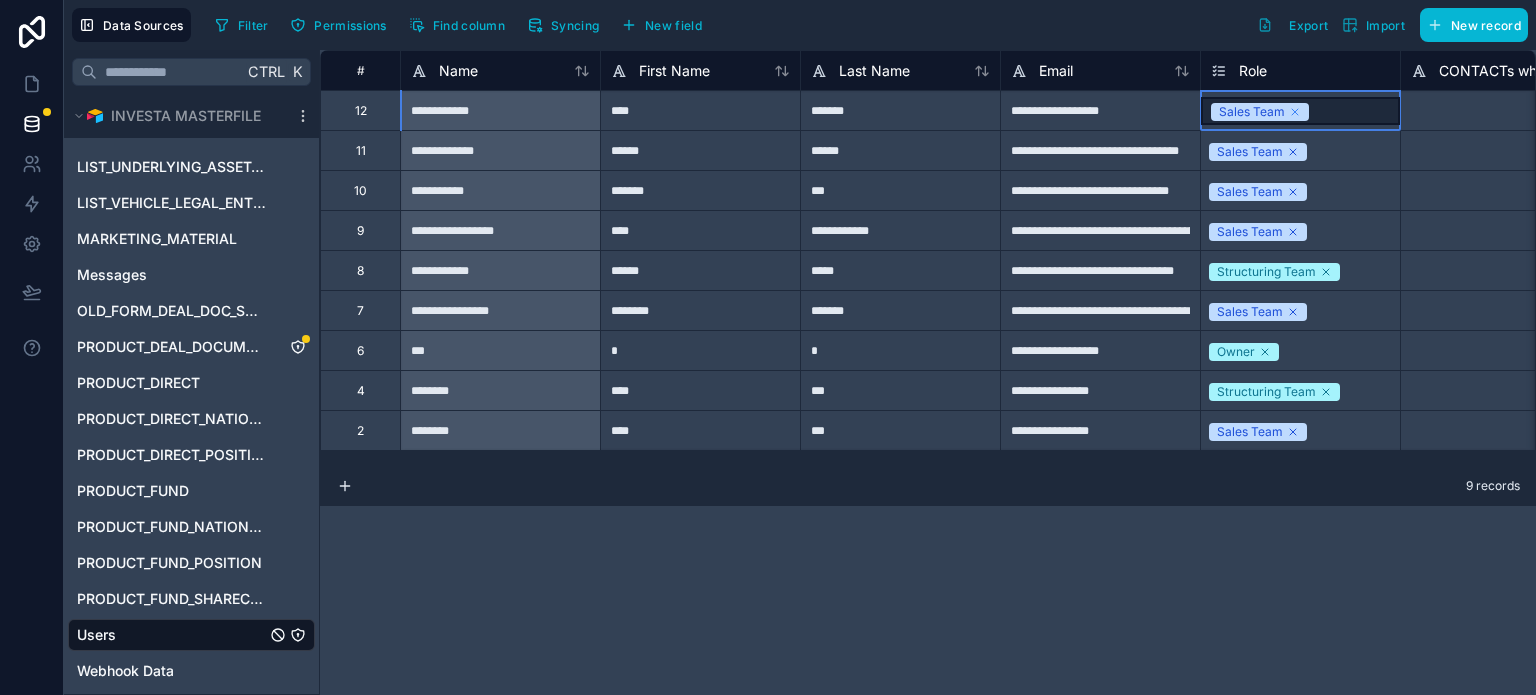 click 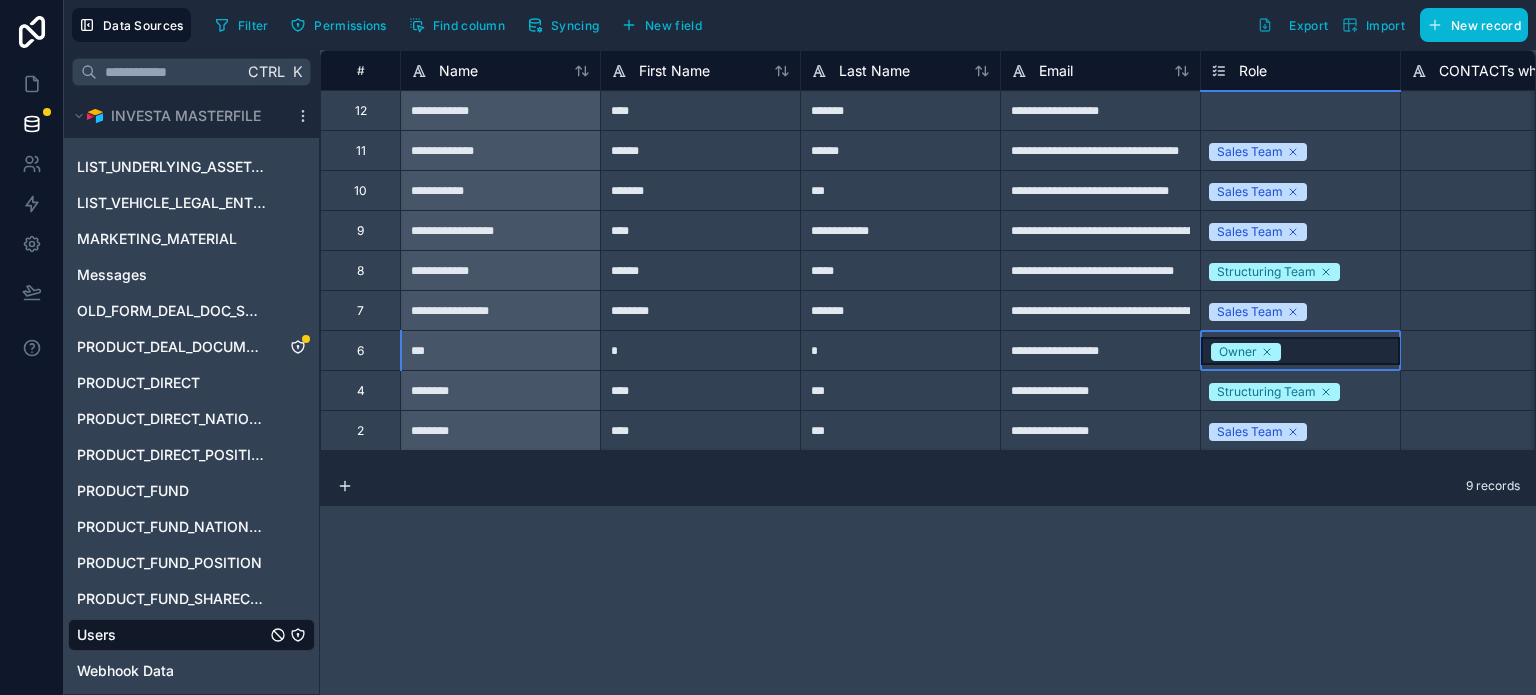 click on "Owner" at bounding box center (1300, 351) 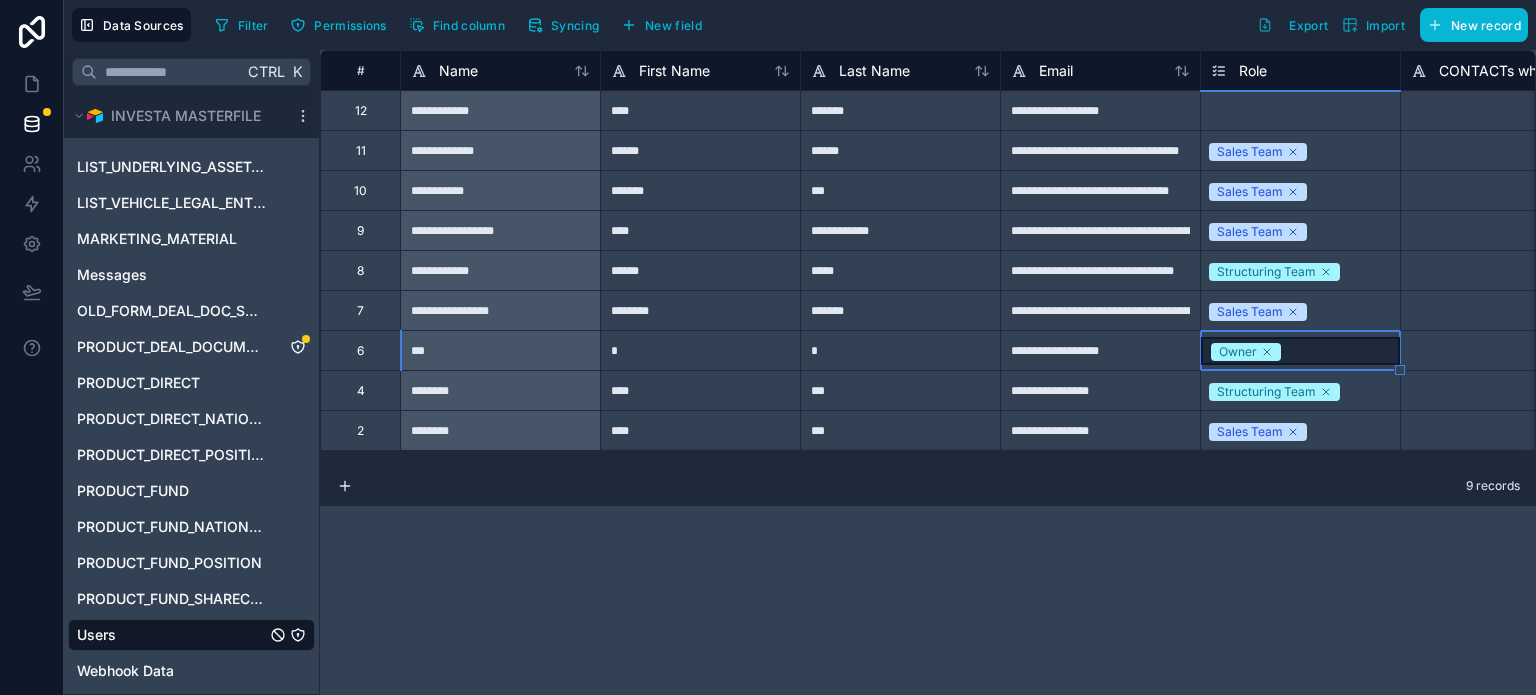 click on "Owner" at bounding box center [1300, 351] 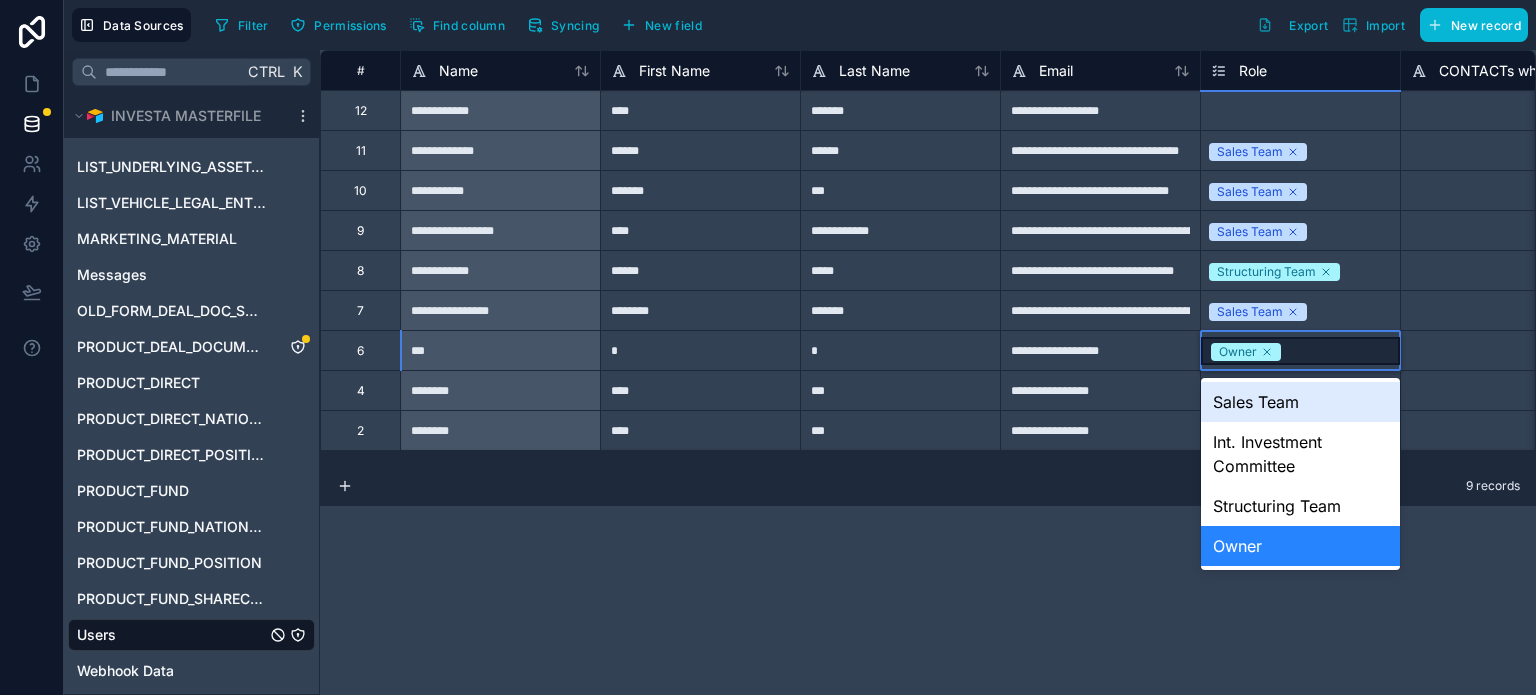 click on "Owner" at bounding box center [1300, 351] 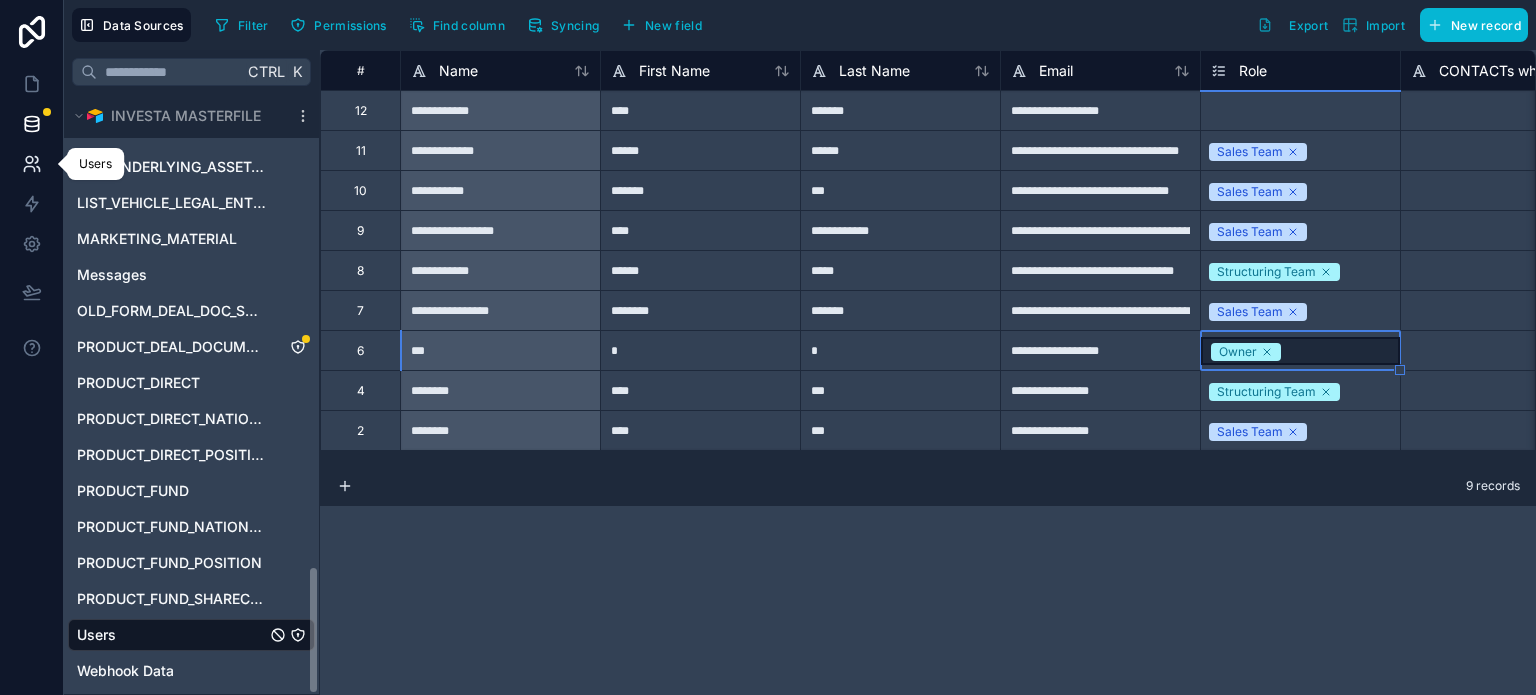 click 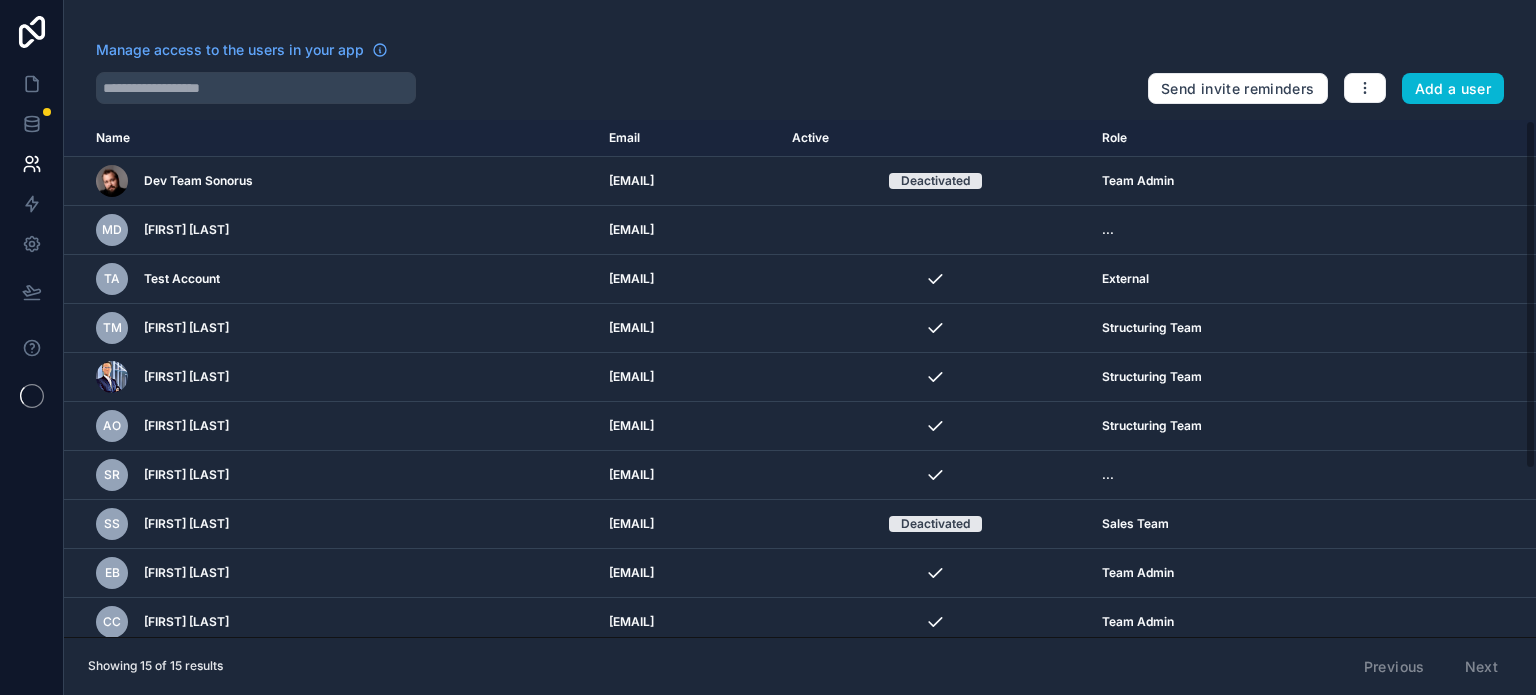 scroll, scrollTop: 0, scrollLeft: 0, axis: both 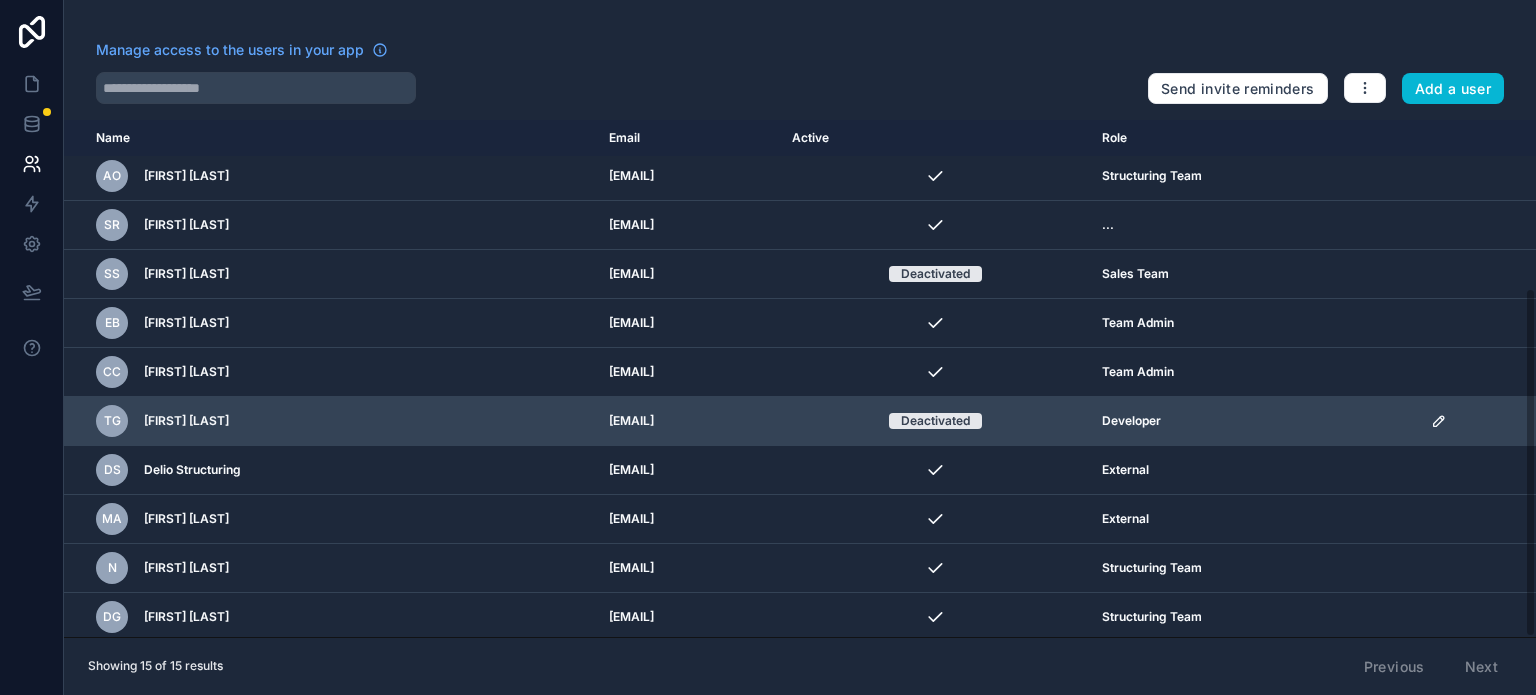 click 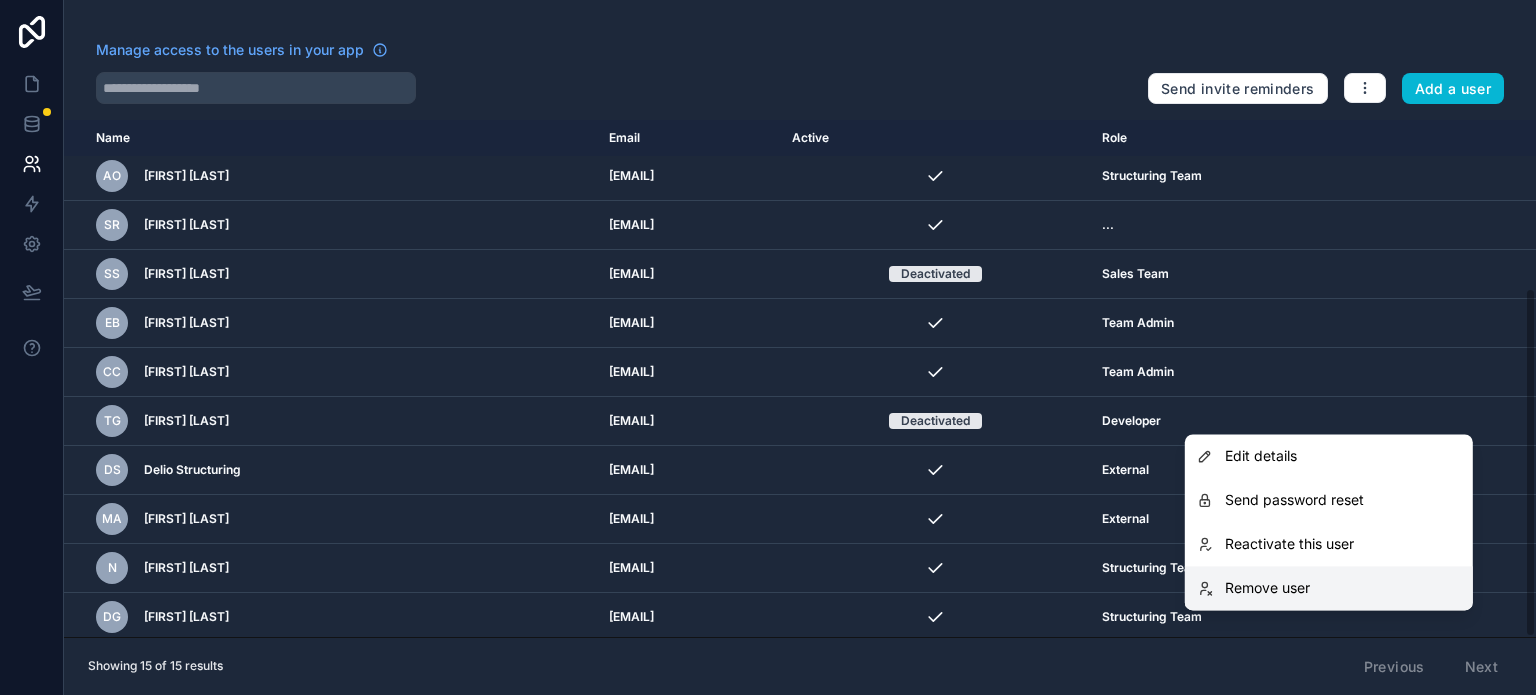 click on "Remove user" at bounding box center [1329, 588] 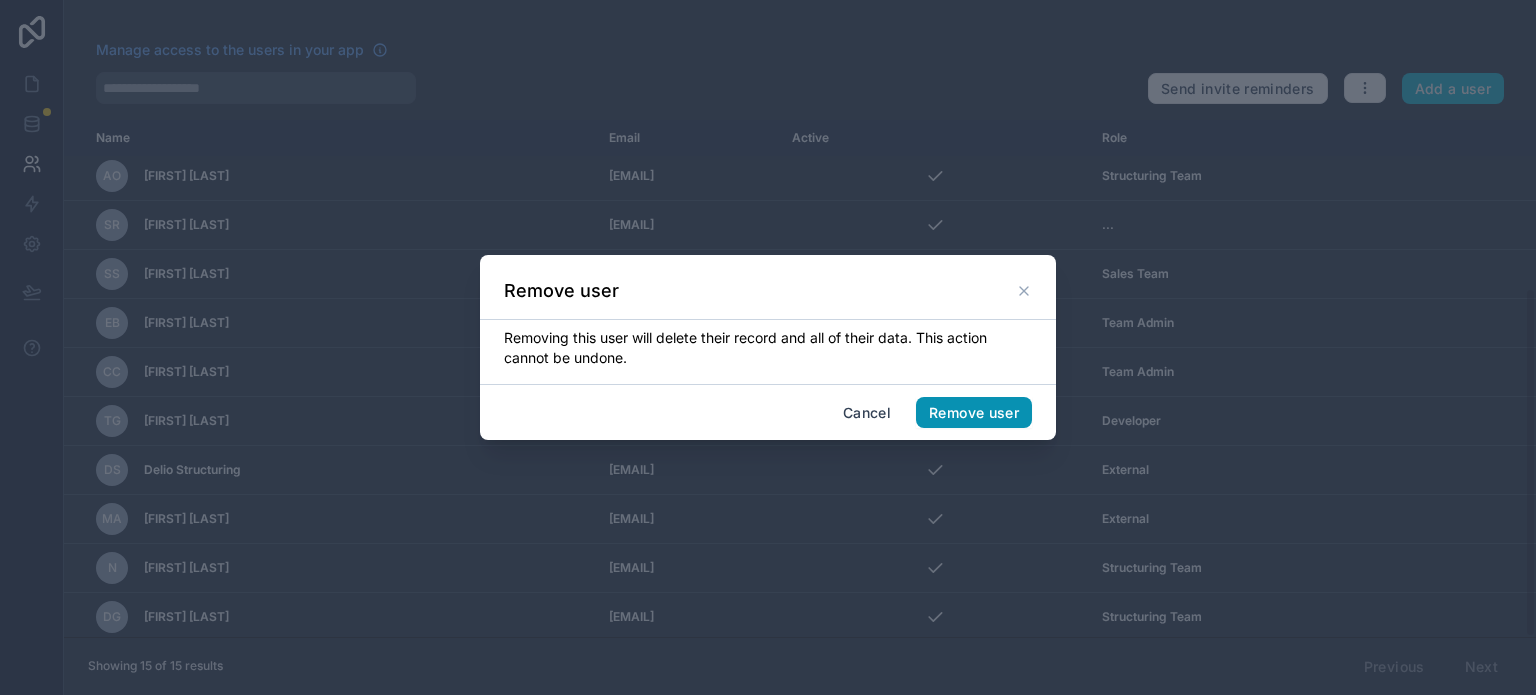 click on "Remove user" at bounding box center (974, 413) 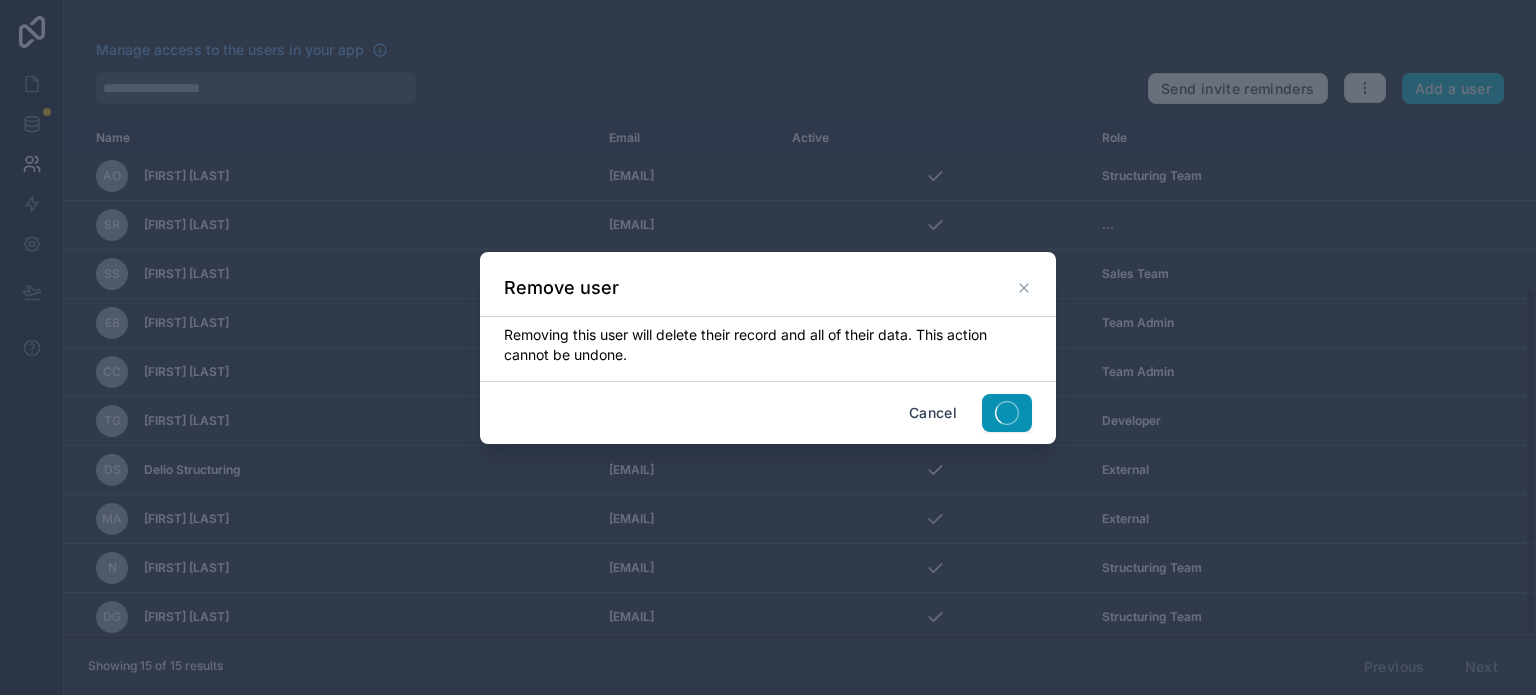 scroll, scrollTop: 201, scrollLeft: 0, axis: vertical 